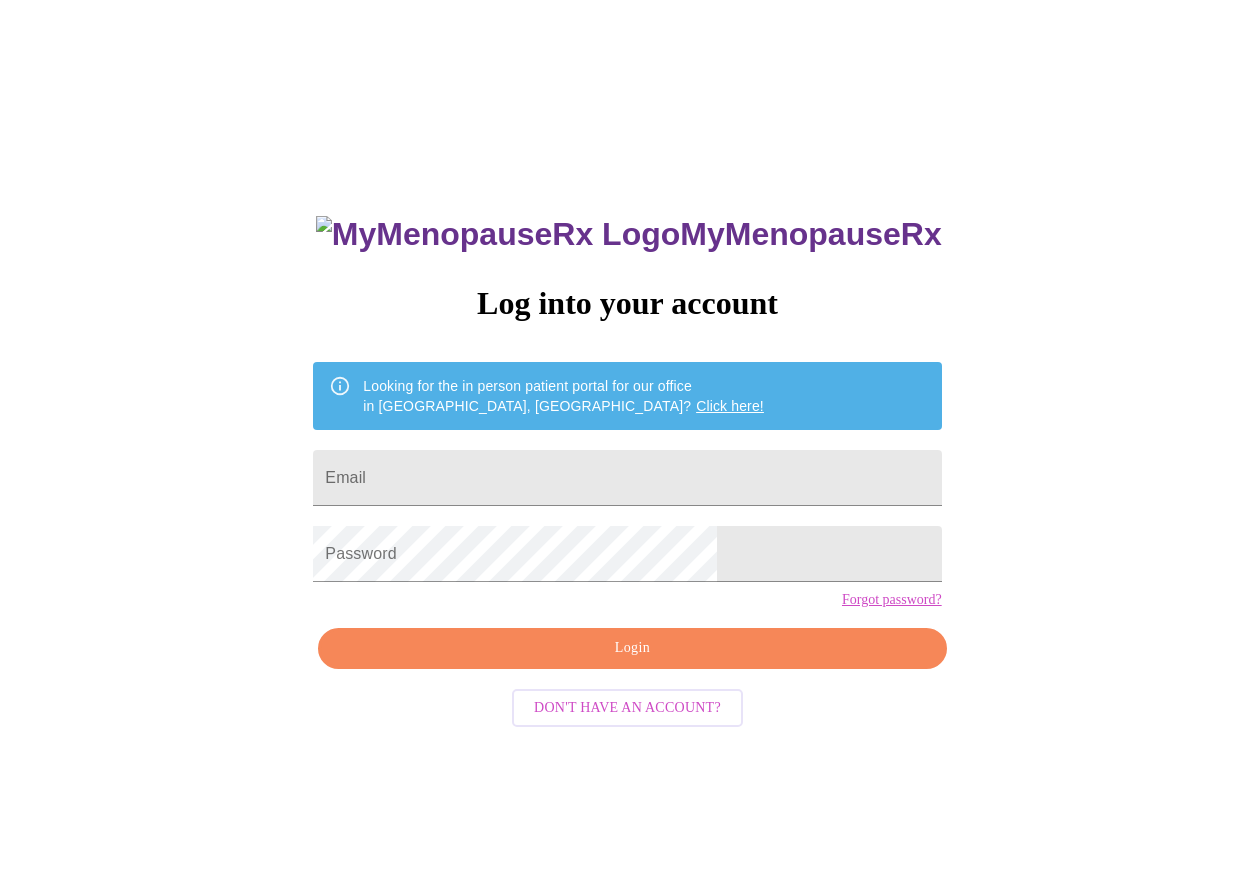 scroll, scrollTop: 0, scrollLeft: 0, axis: both 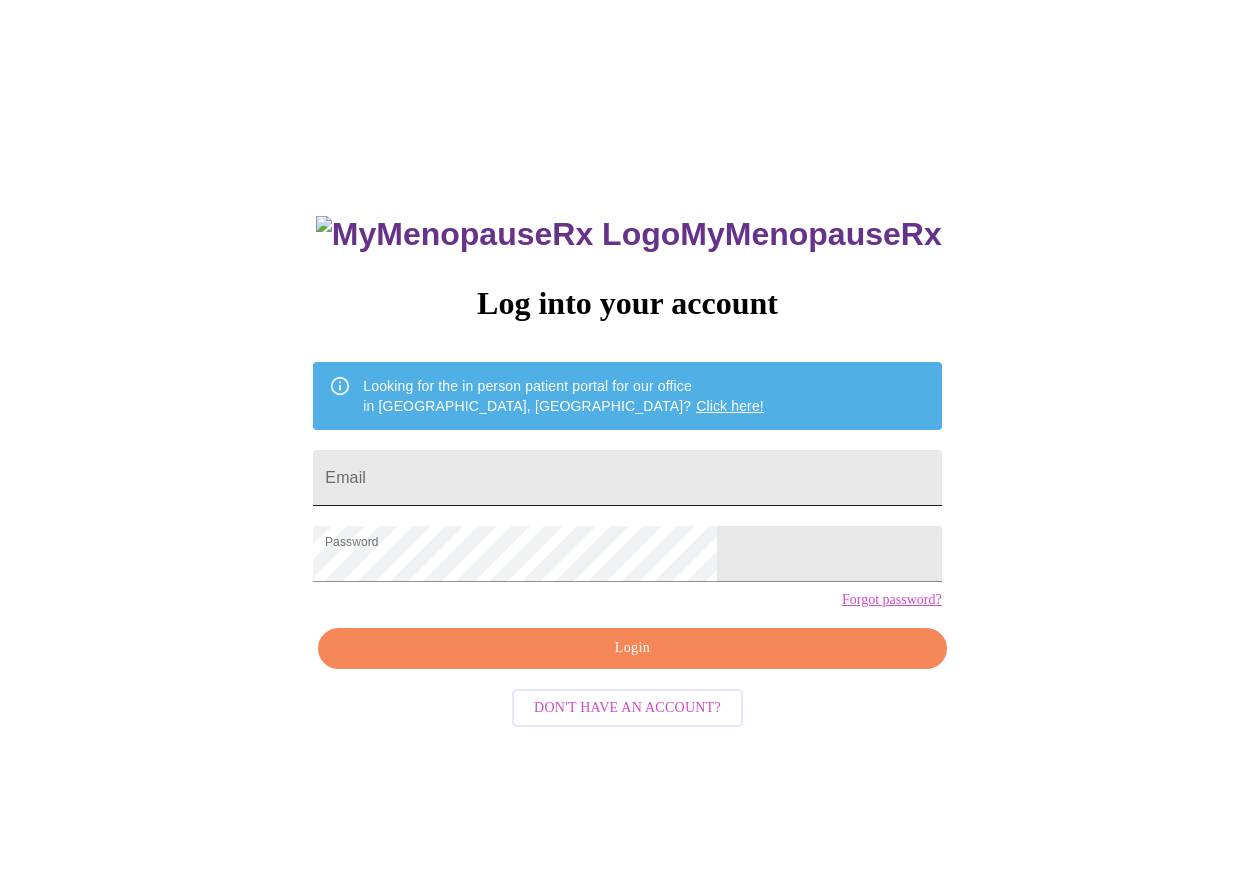 click on "Email" at bounding box center [627, 478] 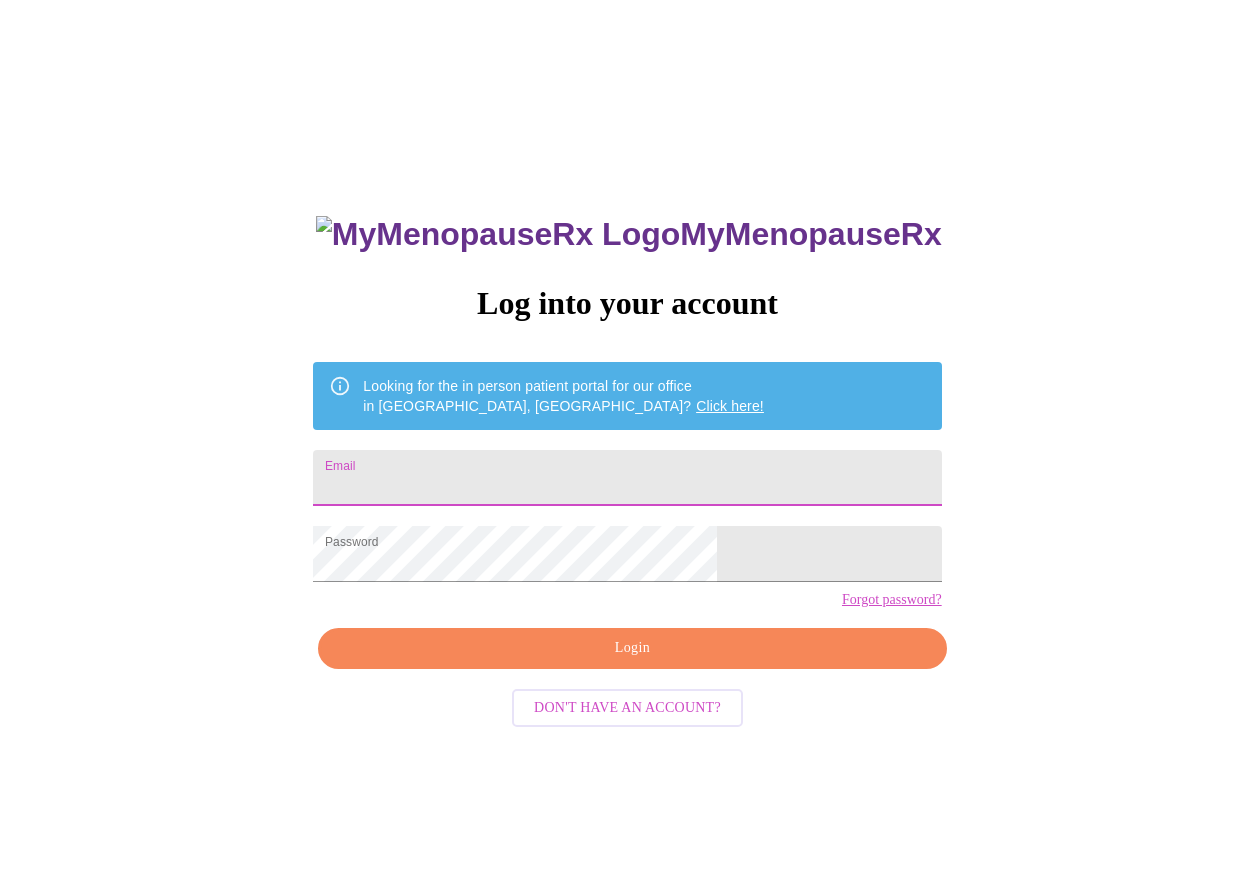 type on "[EMAIL_ADDRESS][DOMAIN_NAME]" 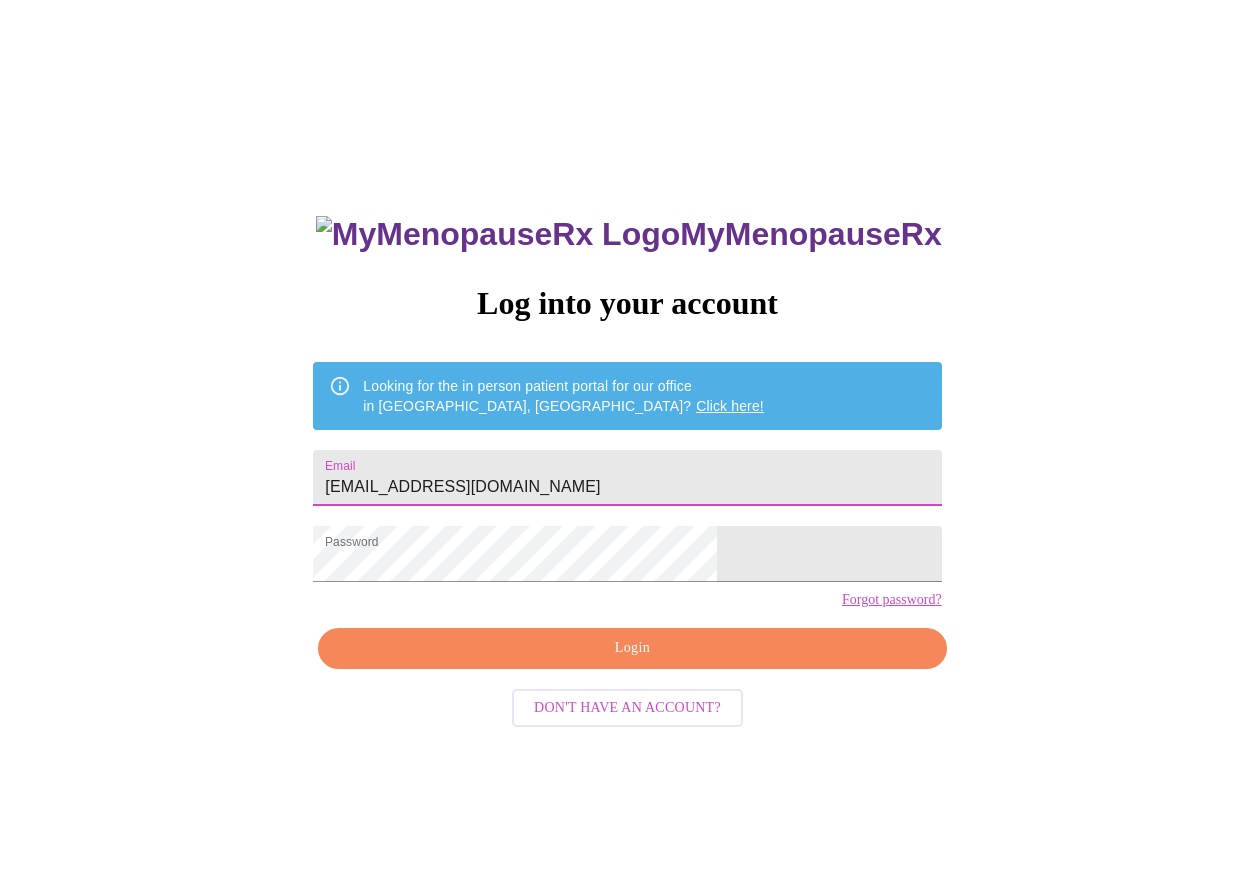click on "Login" at bounding box center [632, 648] 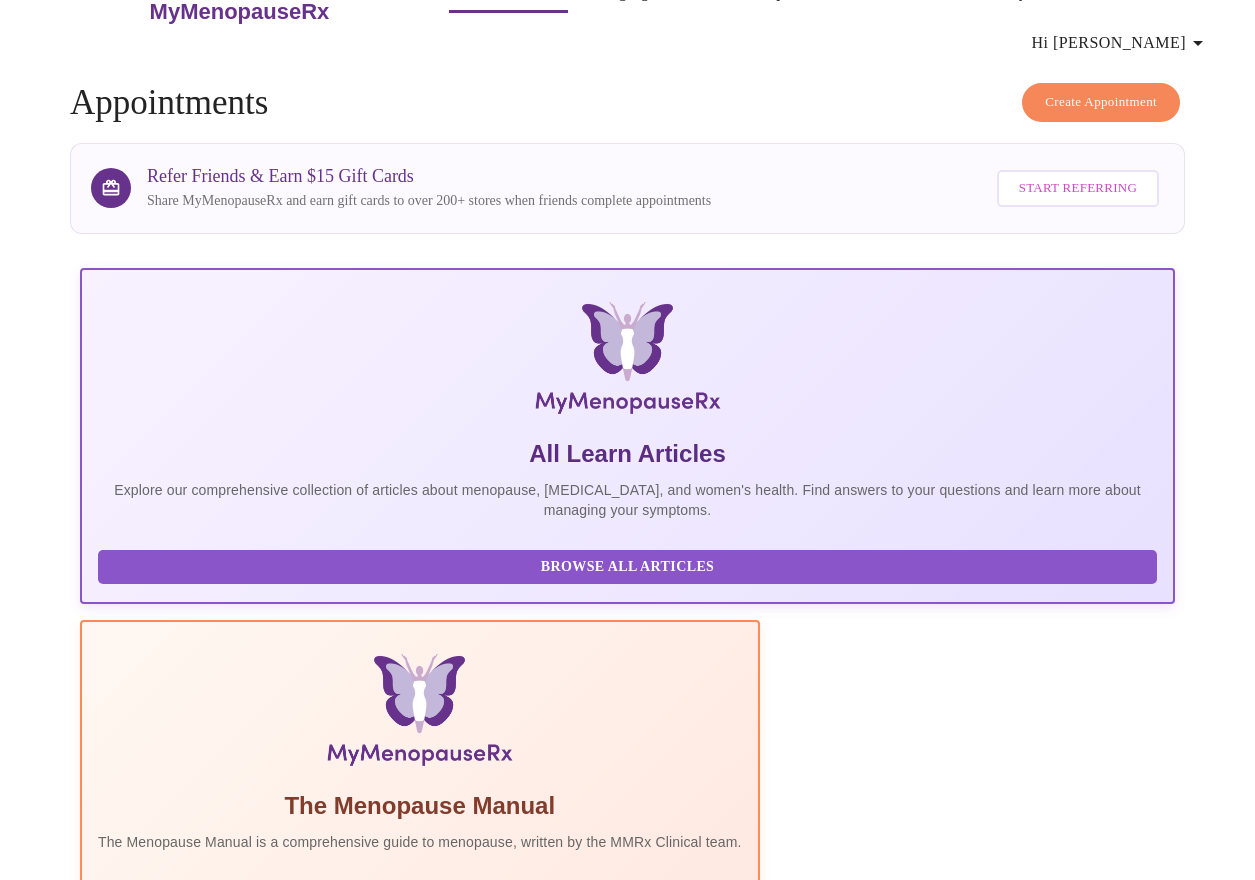 scroll, scrollTop: 0, scrollLeft: 0, axis: both 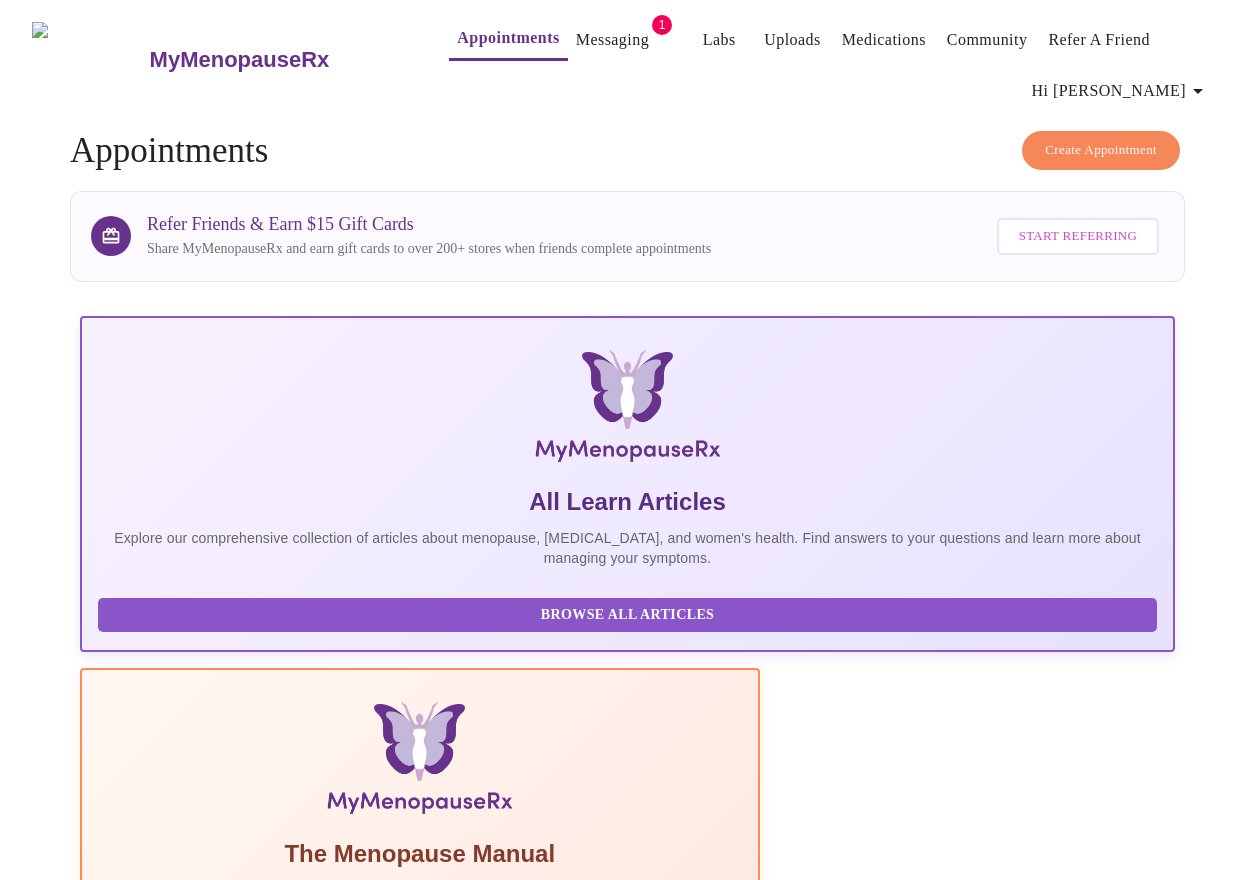 click on "Create Appointment" at bounding box center (1101, 150) 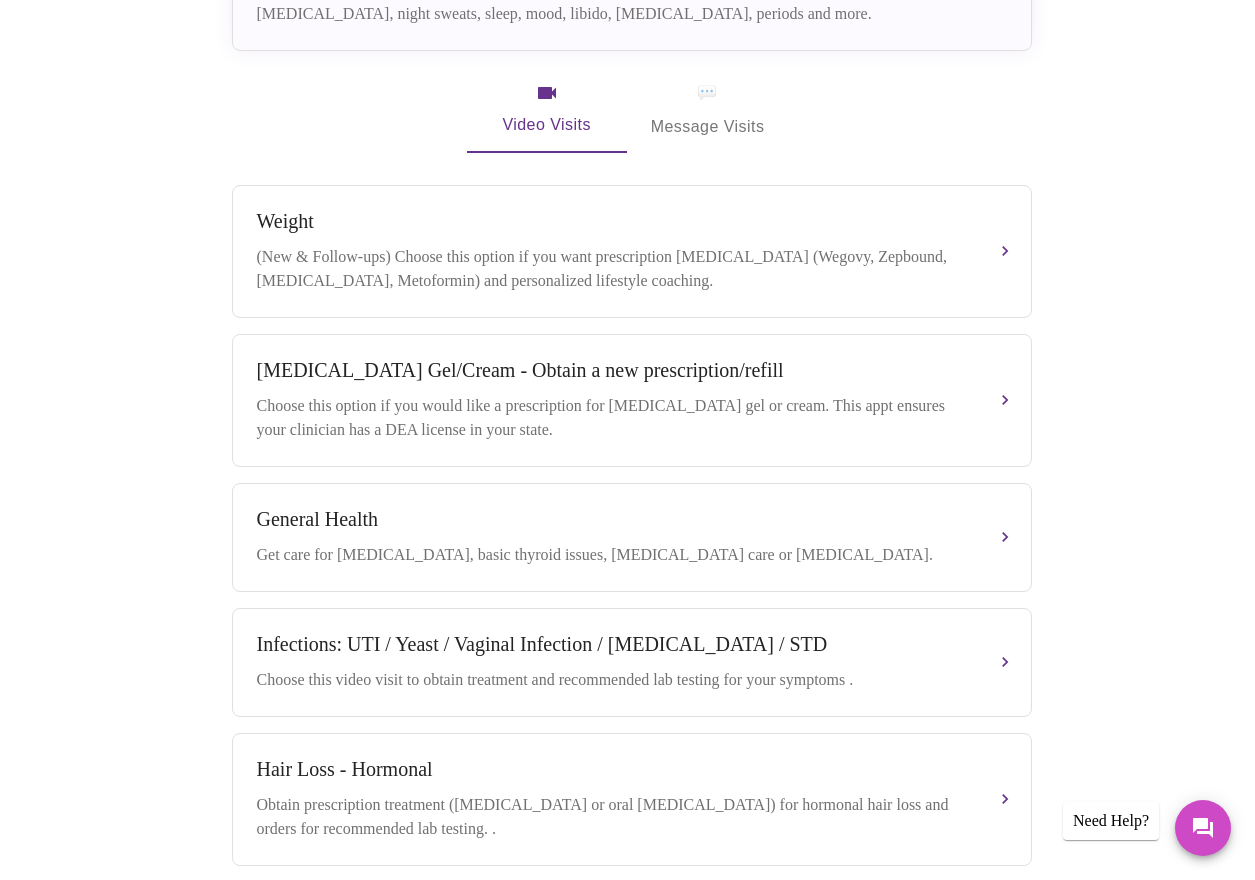 scroll, scrollTop: 710, scrollLeft: 0, axis: vertical 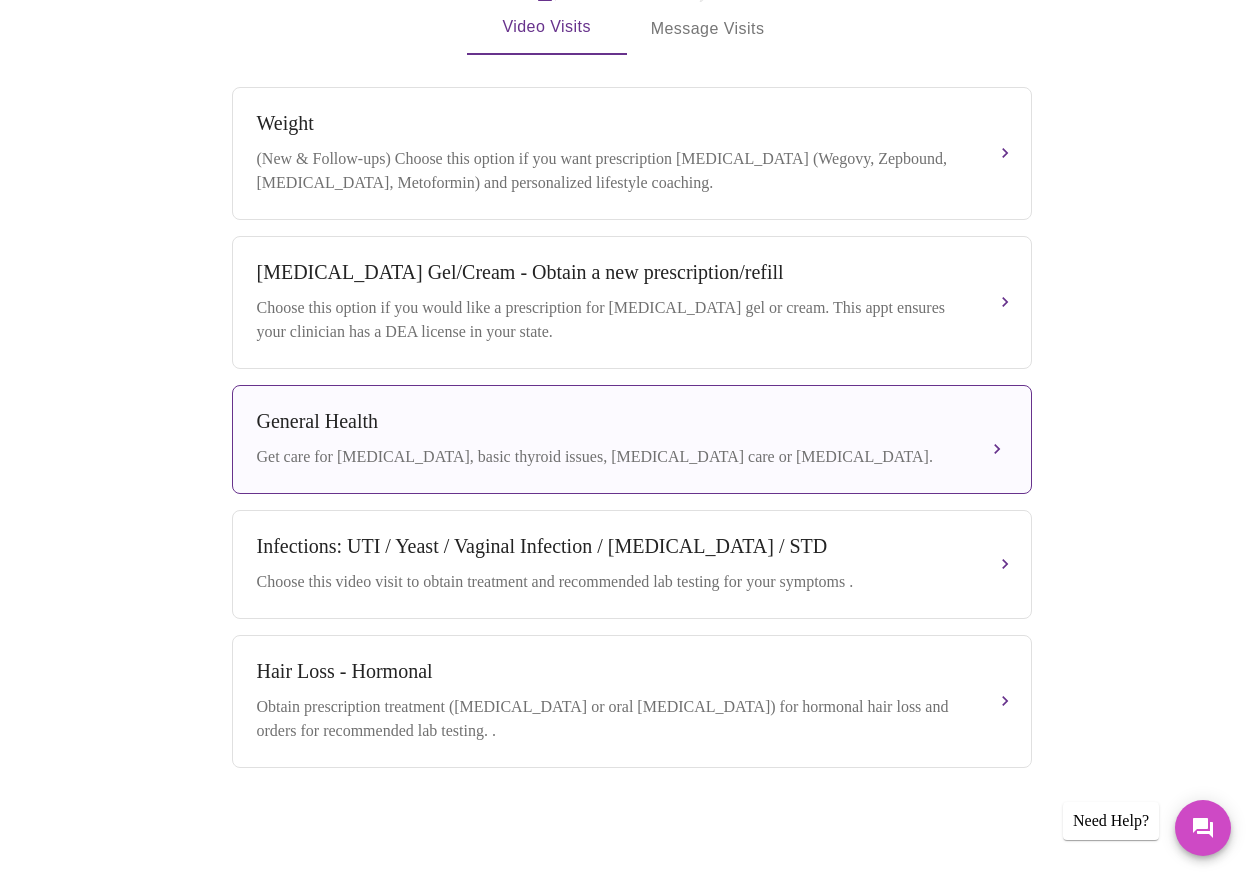click on "Get care for [MEDICAL_DATA], basic thyroid issues, [MEDICAL_DATA] care or [MEDICAL_DATA]." at bounding box center [612, 457] 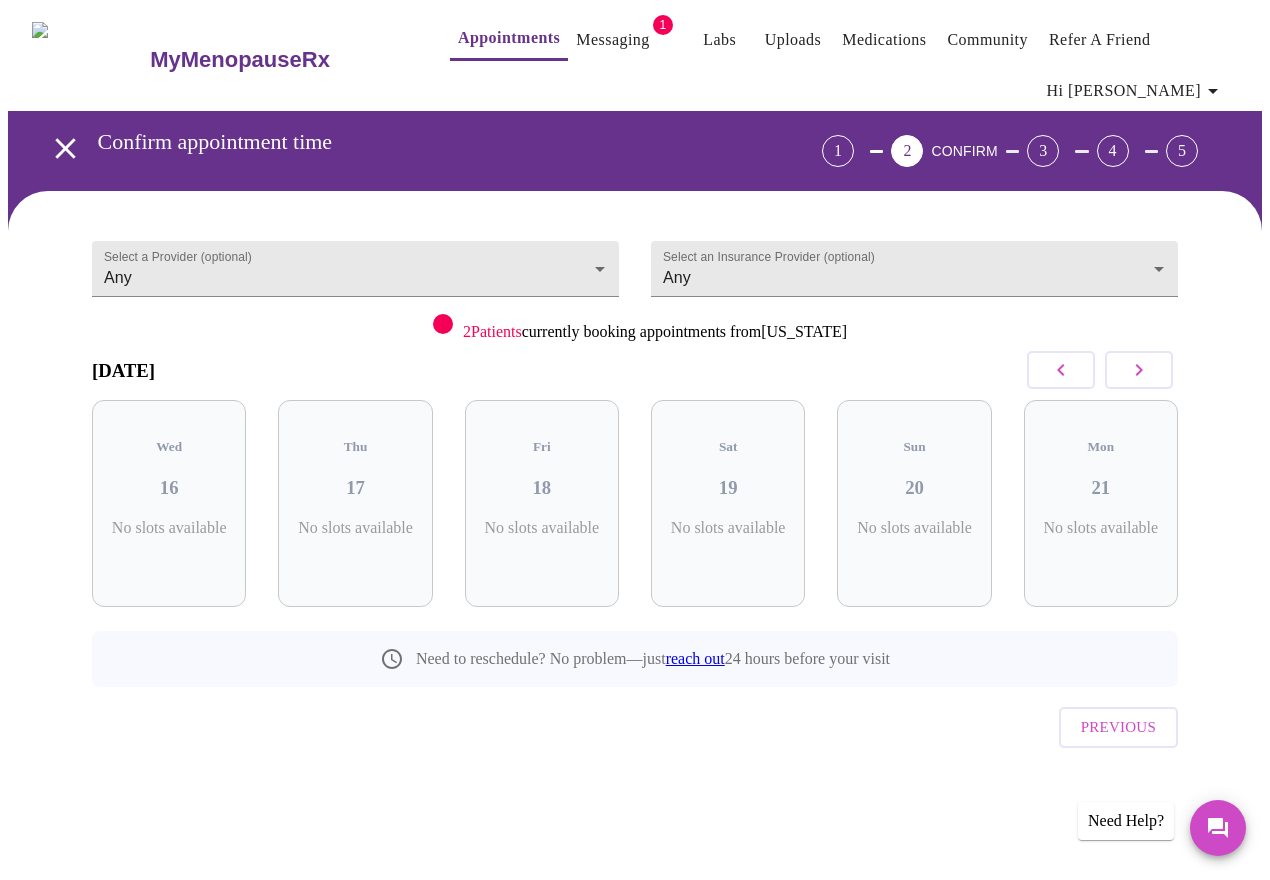 click 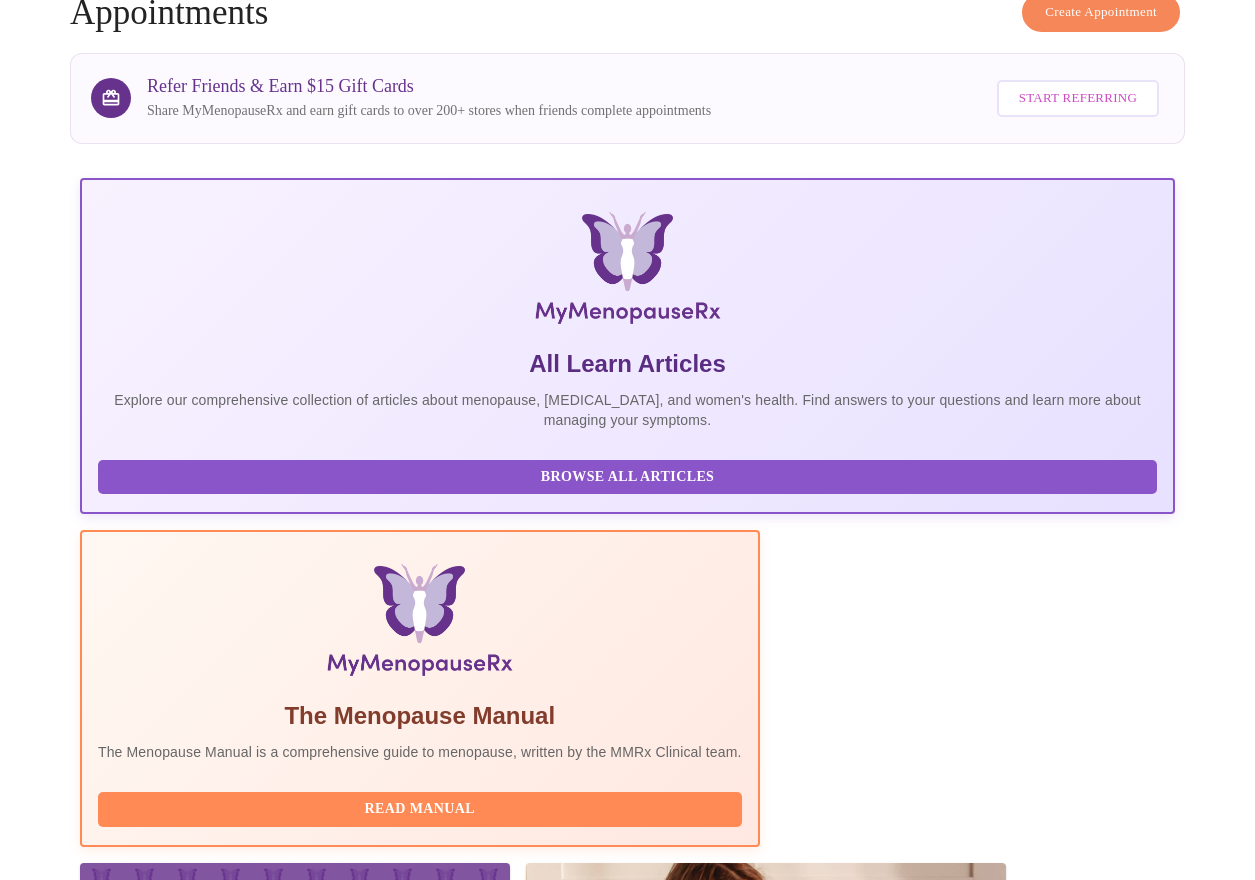 scroll, scrollTop: 400, scrollLeft: 0, axis: vertical 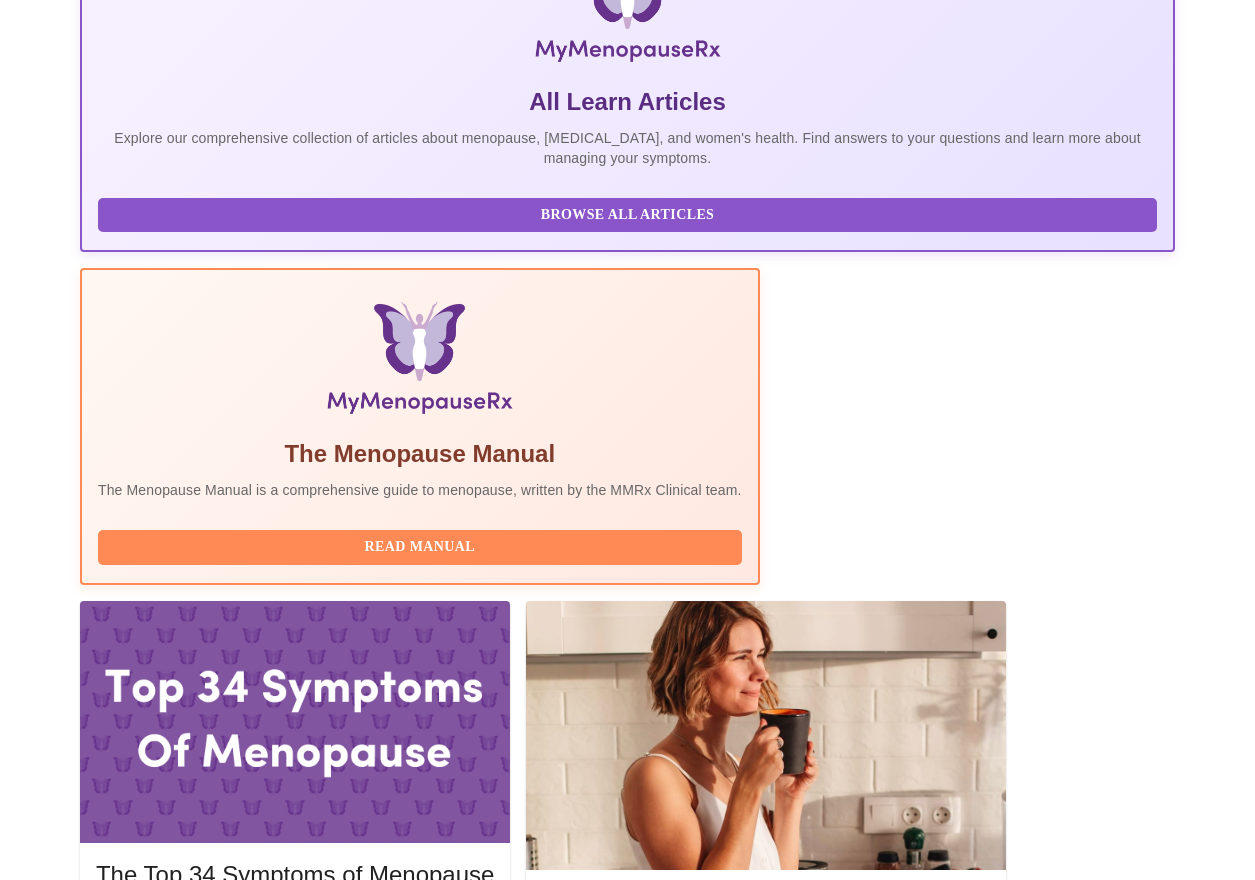 click on "[DATE] 2:40pm - 3:00pm EDT" at bounding box center [573, 1954] 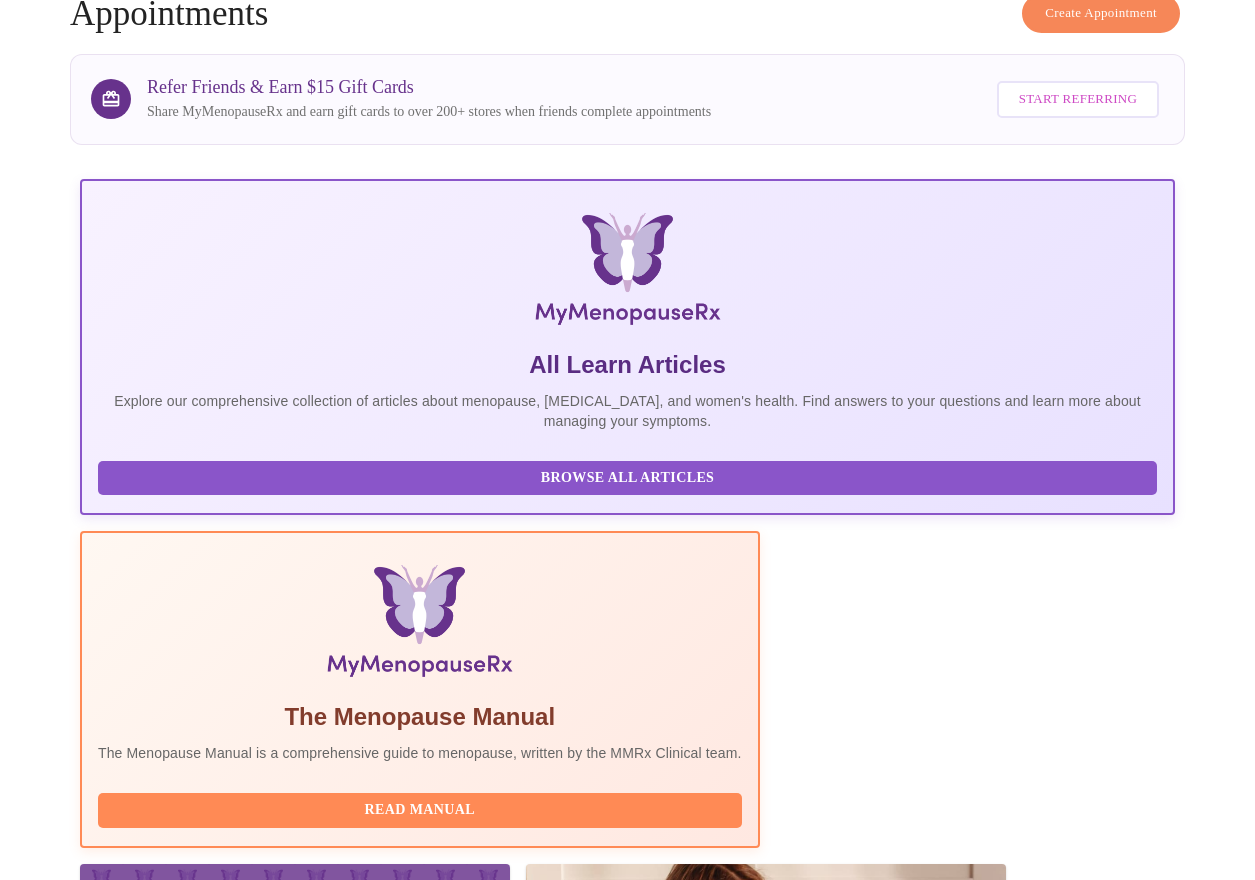 scroll, scrollTop: 0, scrollLeft: 0, axis: both 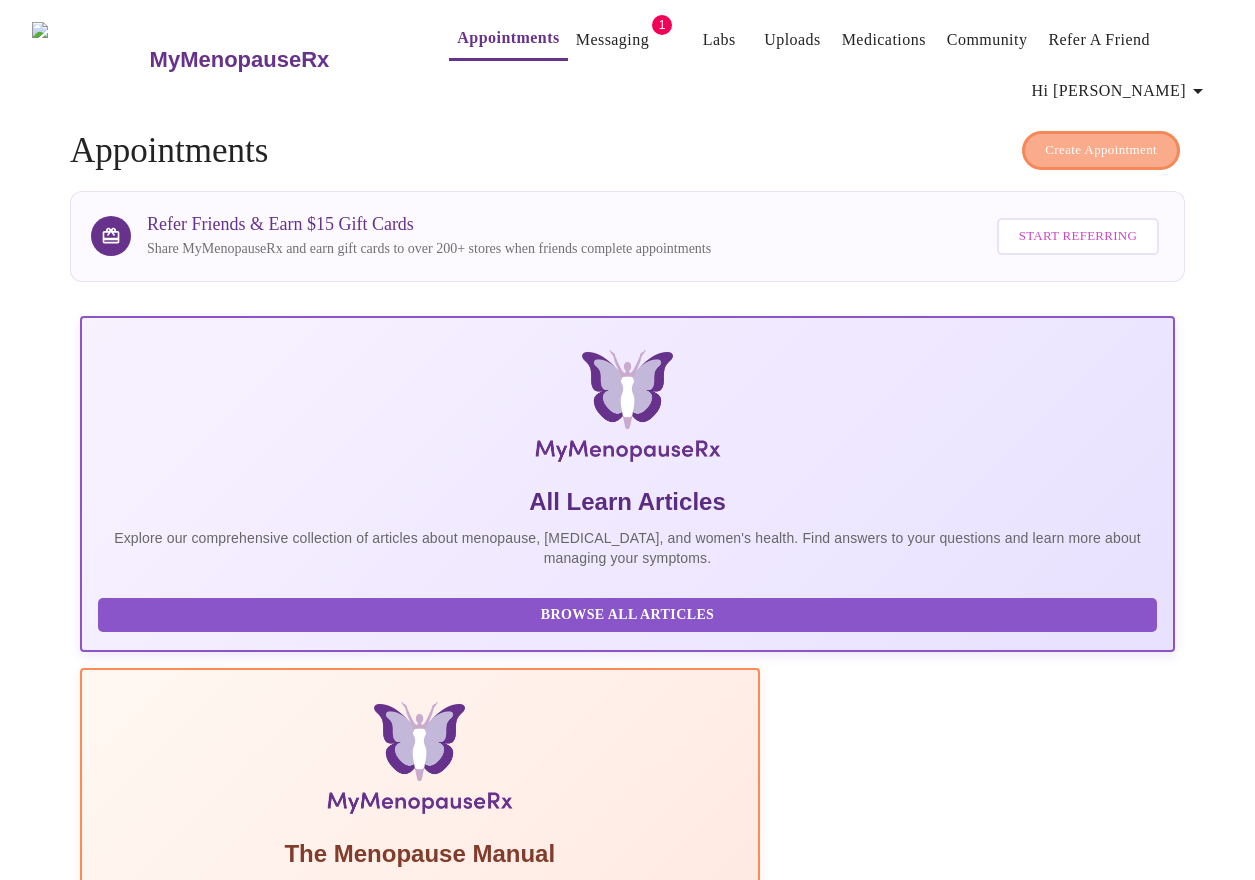 click on "Create Appointment" at bounding box center (1101, 150) 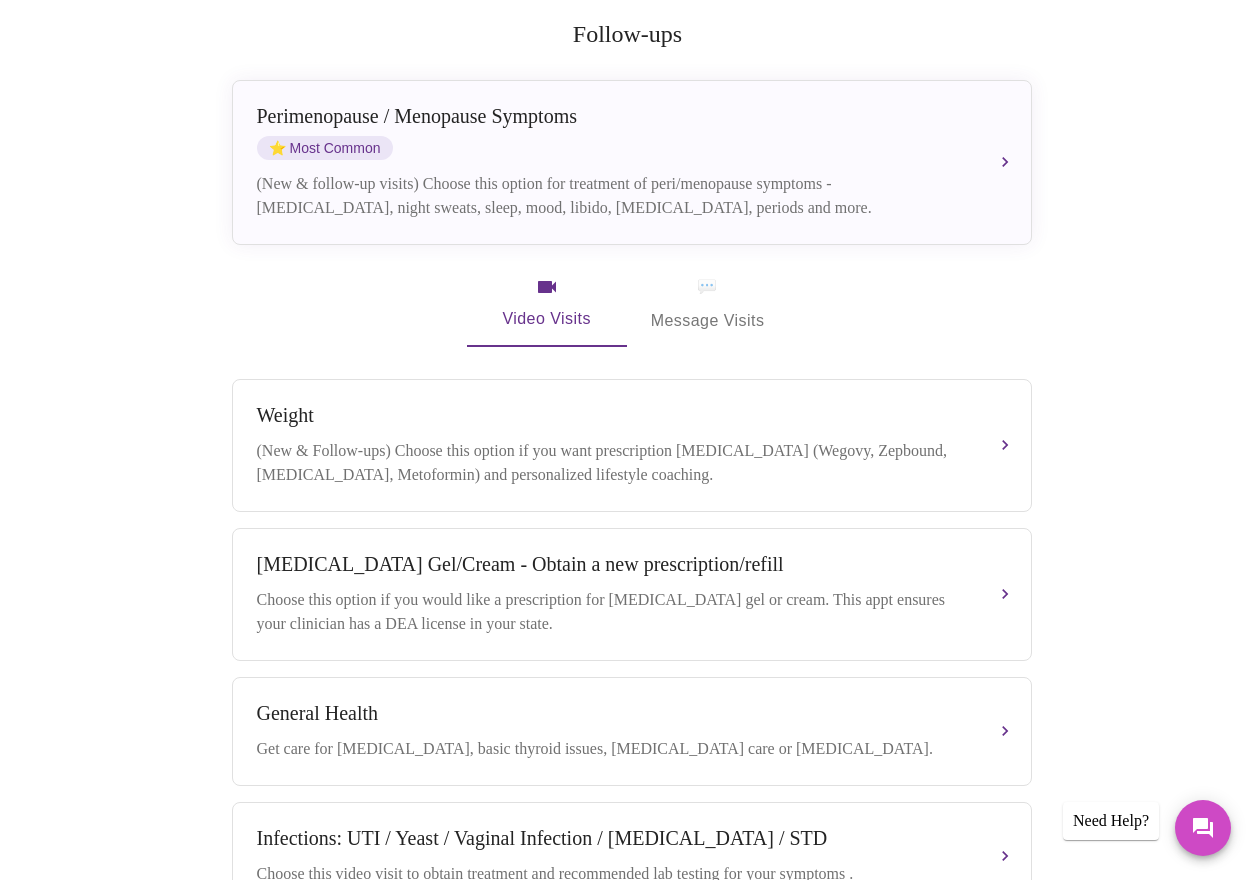scroll, scrollTop: 110, scrollLeft: 0, axis: vertical 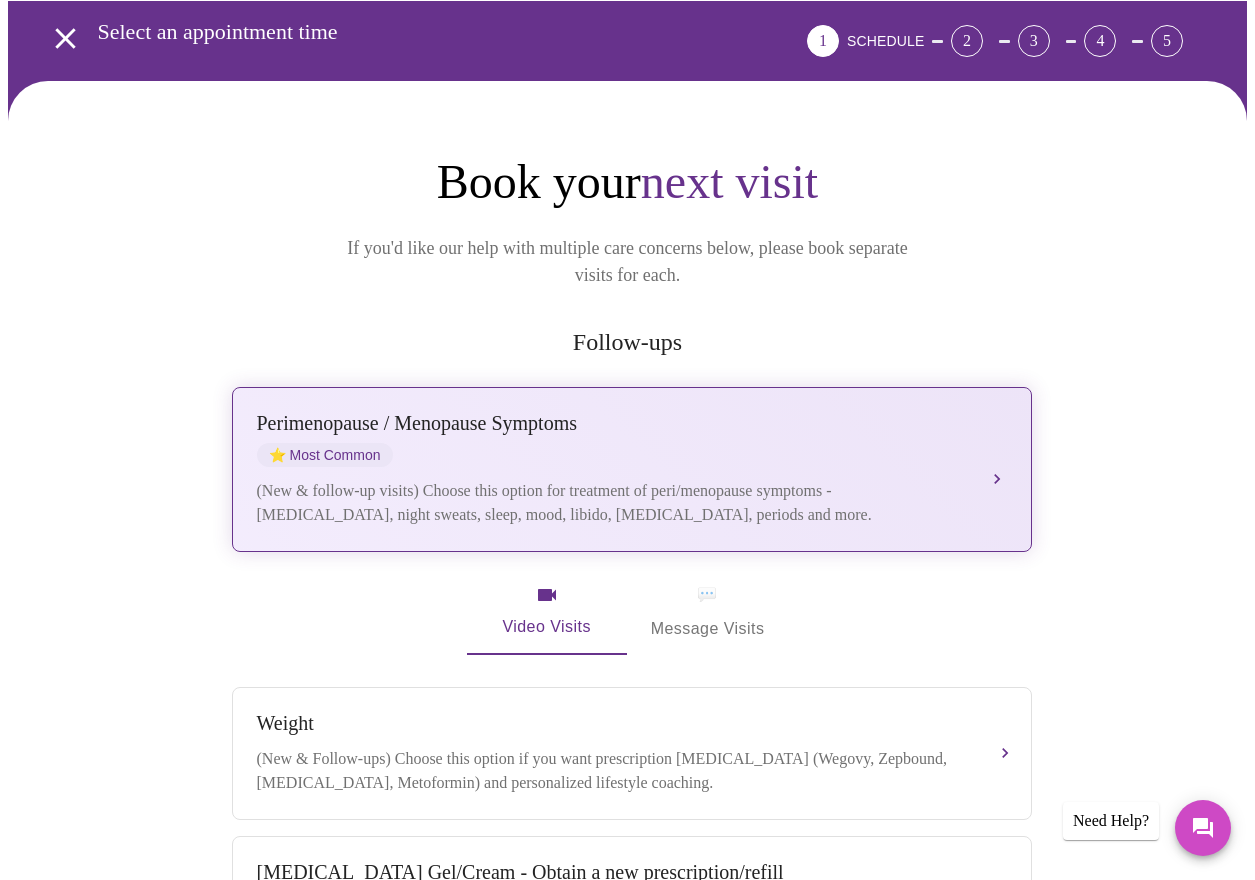 click on "[MEDICAL_DATA] / Menopause Symptoms  ⭐  Most Common (New & follow-up visits) Choose this option for treatment of peri/menopause symptoms - [MEDICAL_DATA], night sweats, sleep, mood, libido, [MEDICAL_DATA], periods and more." at bounding box center [632, 469] 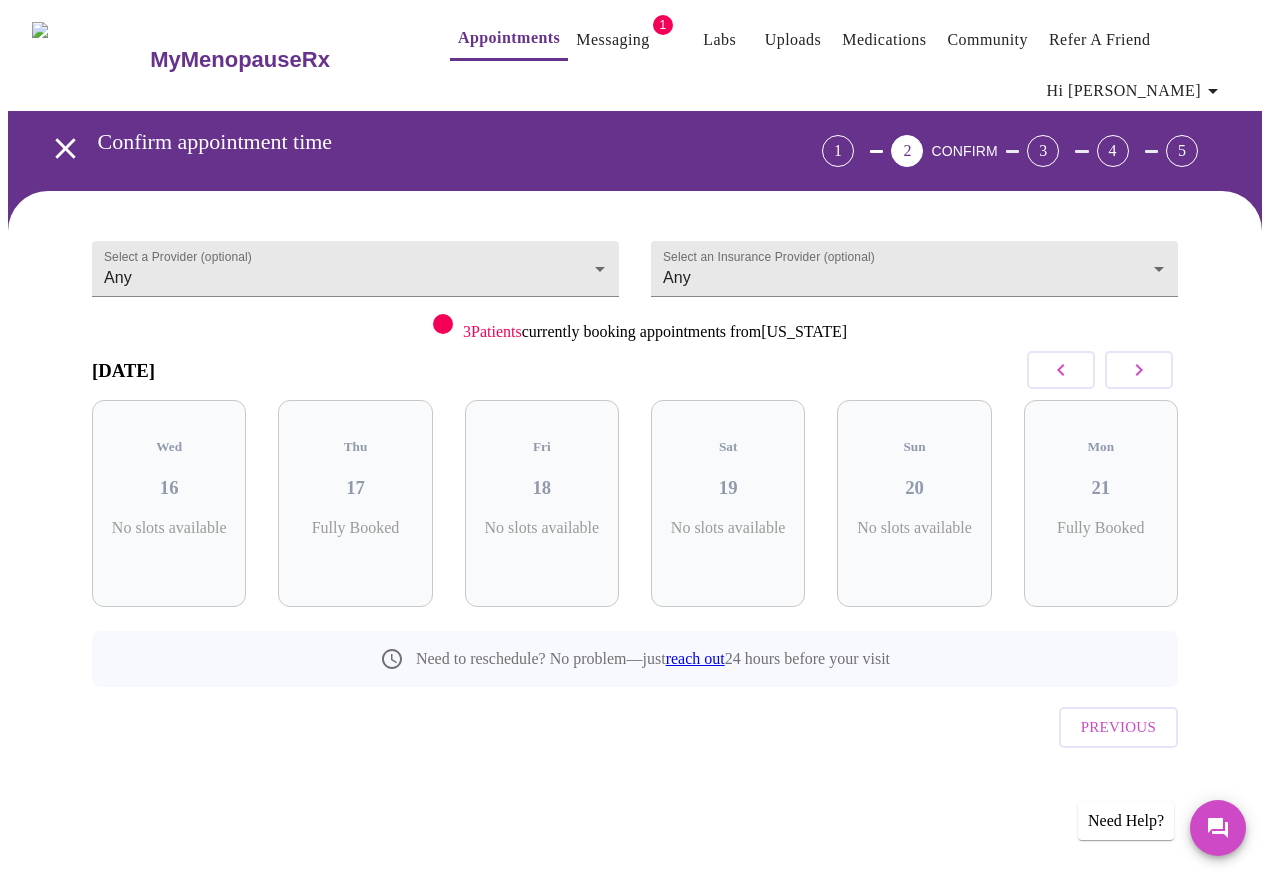 click 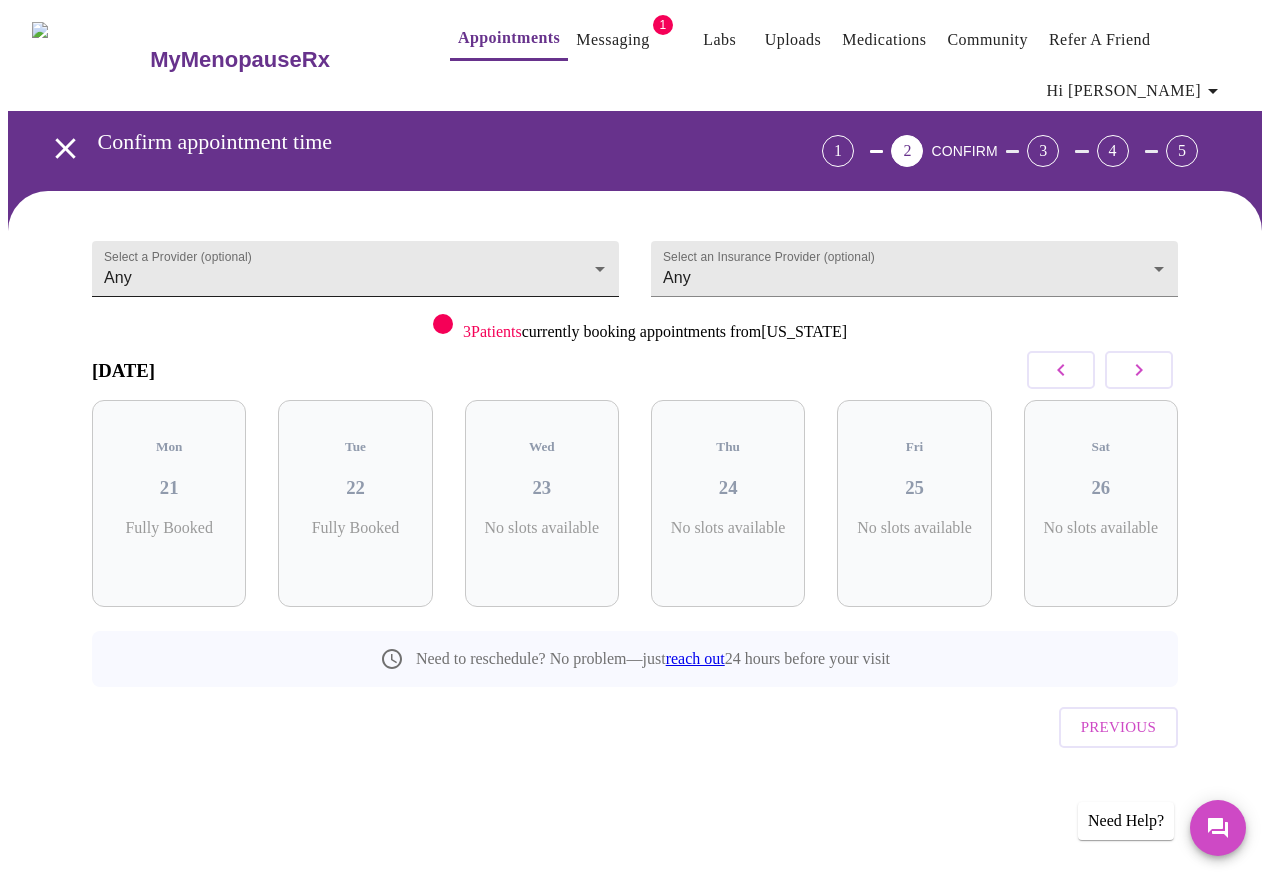 click on "MyMenopauseRx Appointments Messaging 1 Labs Uploads Medications Community Refer a Friend Hi [PERSON_NAME]   Confirm appointment time 1 2 CONFIRM 3 4 5 Select a Provider (optional) Any Any Select an Insurance Provider (optional) Any Any 3  Patients  currently booking appointments from  [US_STATE] [DATE] Mon 21 Fully Booked Tue 22 Fully Booked Wed 23 No slots available Thu 24 No slots available Fri 25 No slots available Sat 26 No slots available Need to reschedule? No problem—just  reach out  24 hours before your visit Previous Need Help? Settings Billing Invoices Log out" at bounding box center [635, 428] 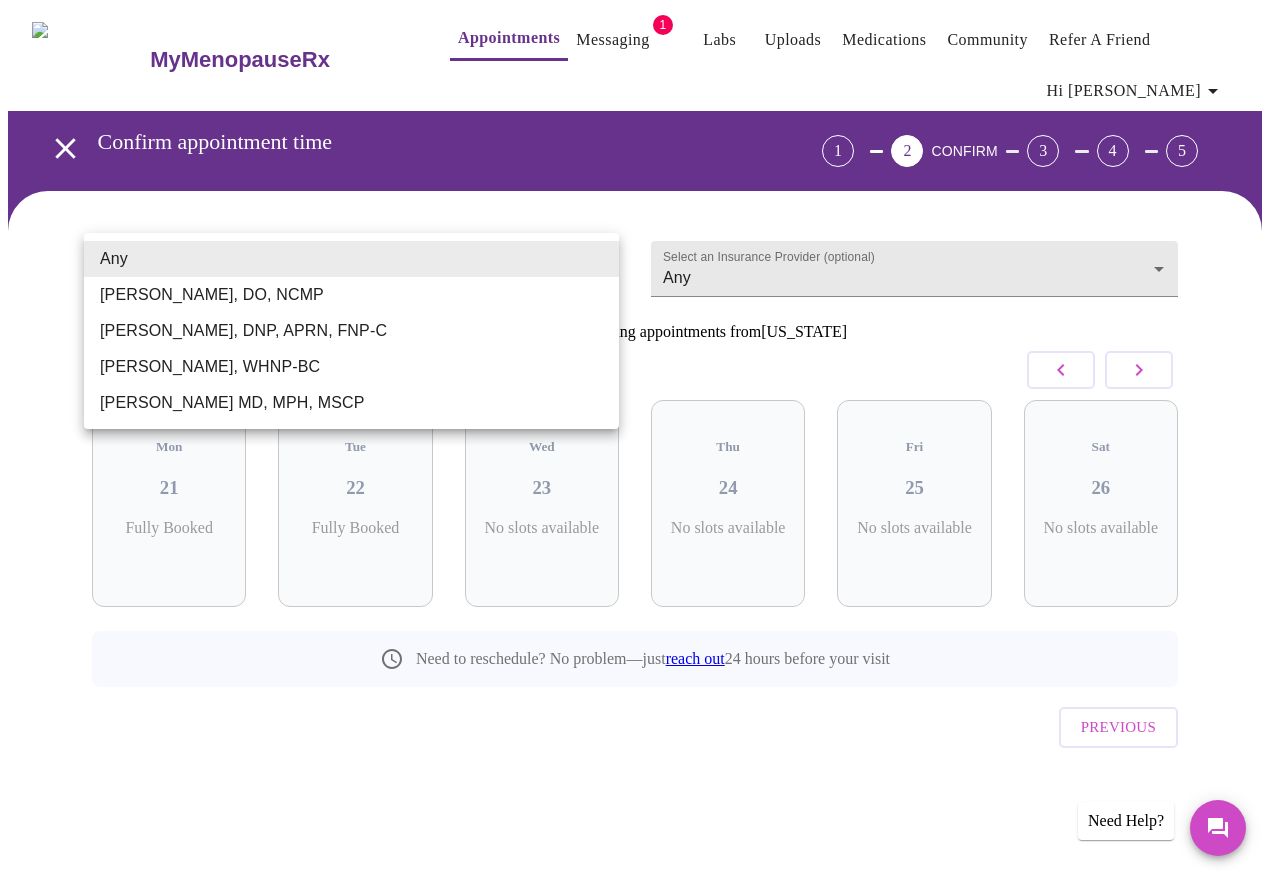 click at bounding box center [635, 440] 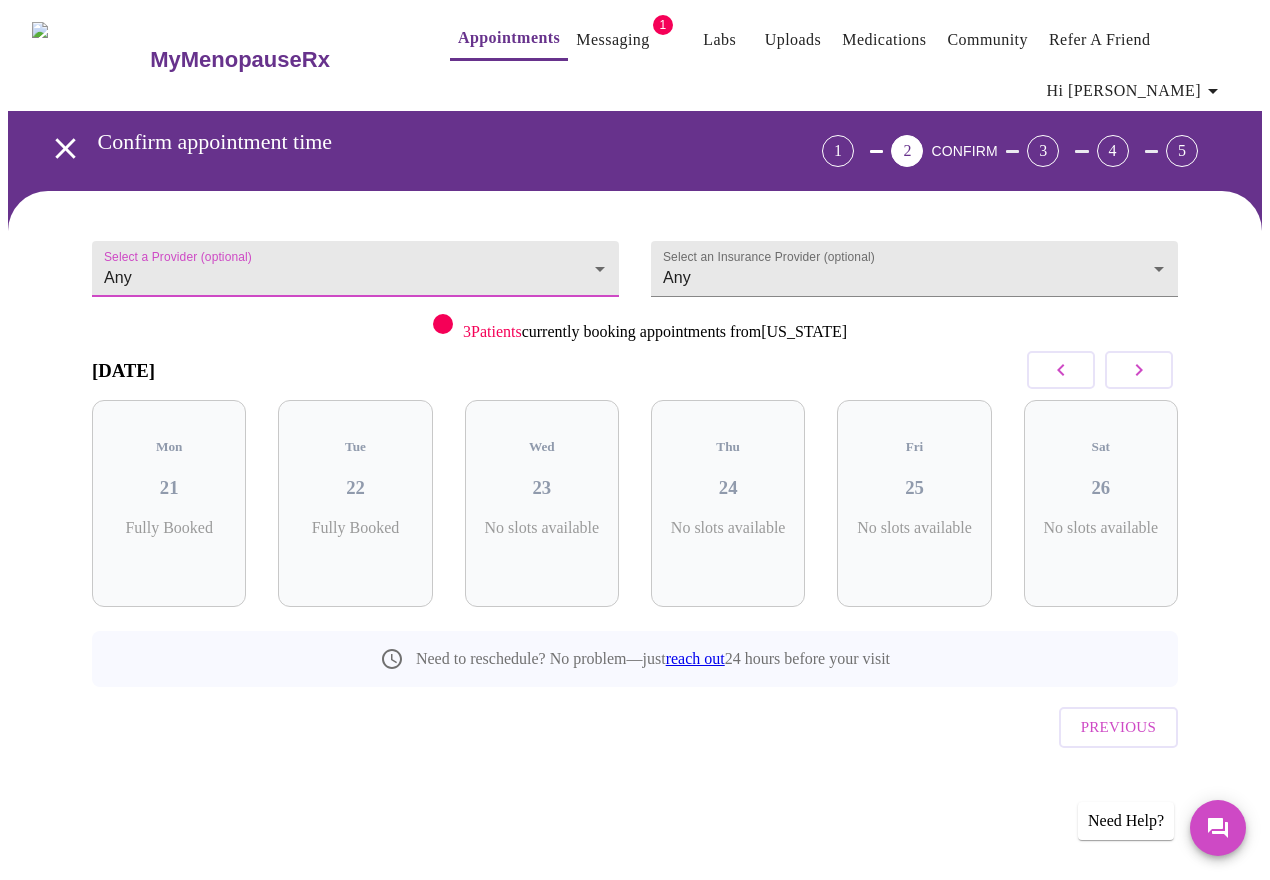 click 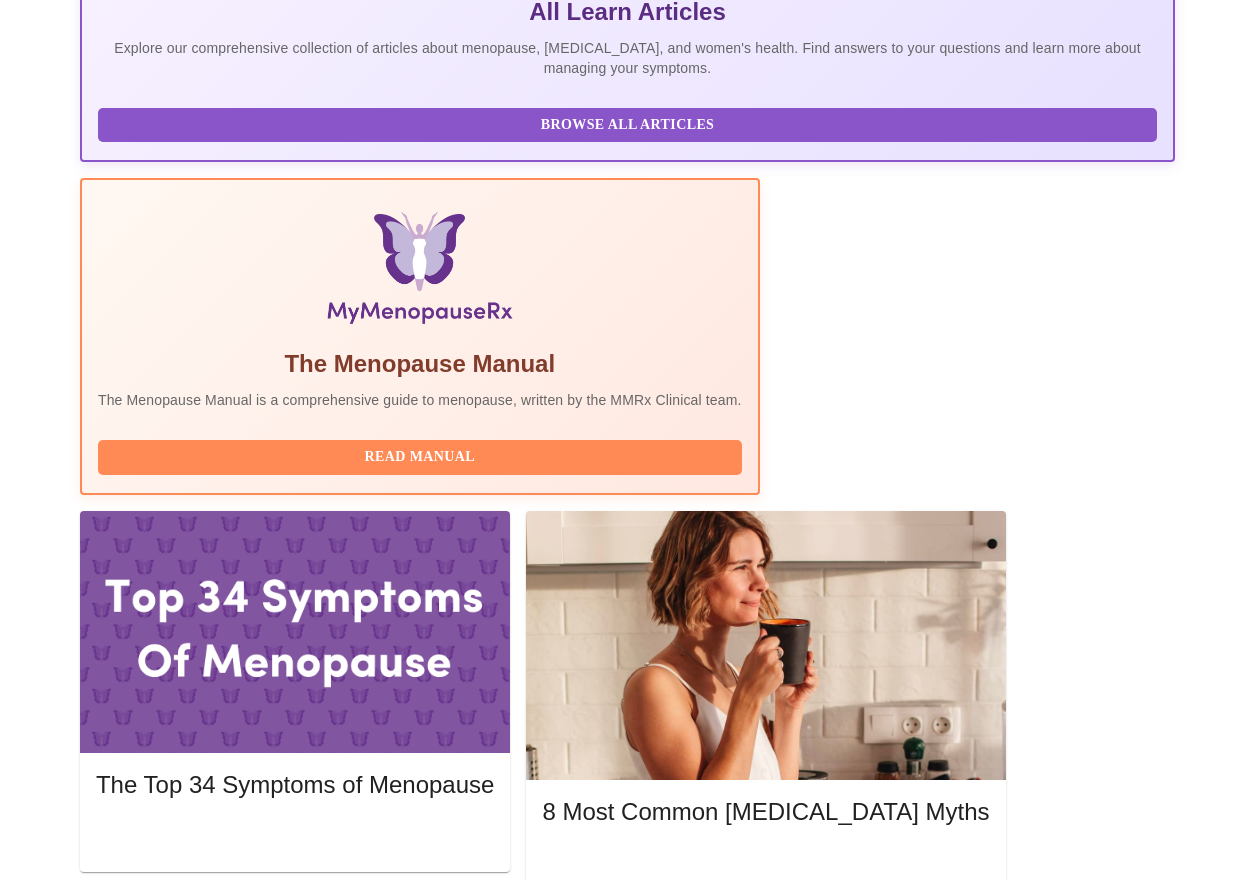 scroll, scrollTop: 500, scrollLeft: 0, axis: vertical 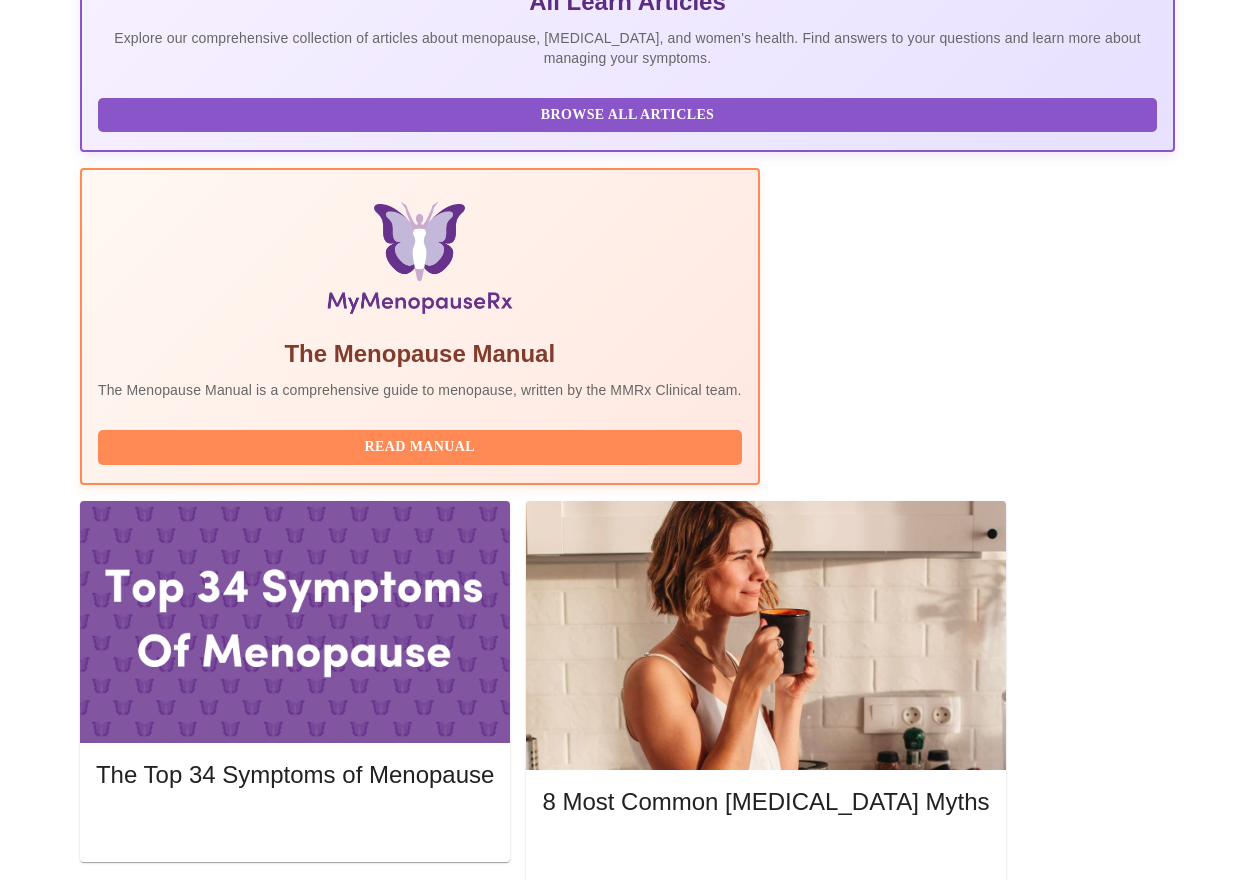click on "[DATE] 2:40pm - 3:00pm EDT" at bounding box center (573, 1854) 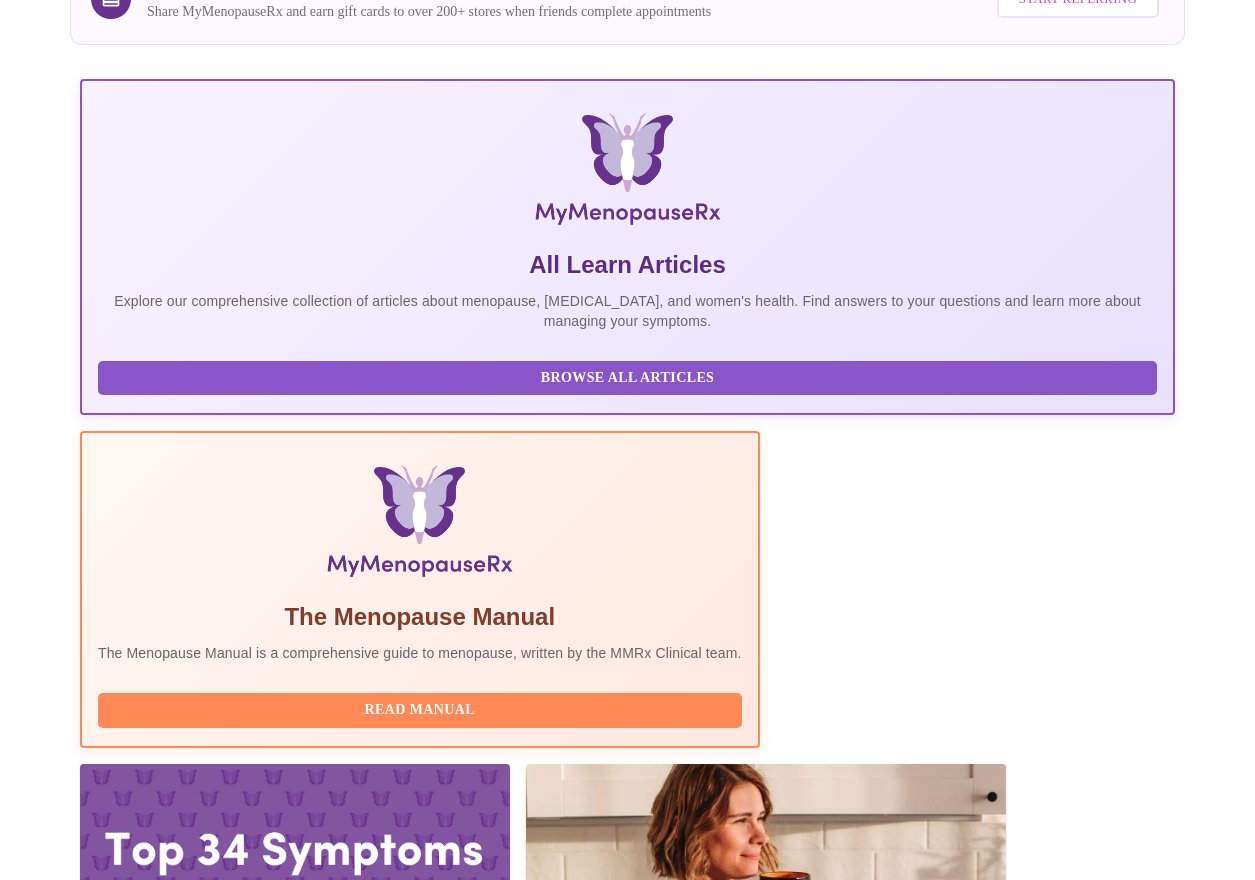 scroll, scrollTop: 0, scrollLeft: 0, axis: both 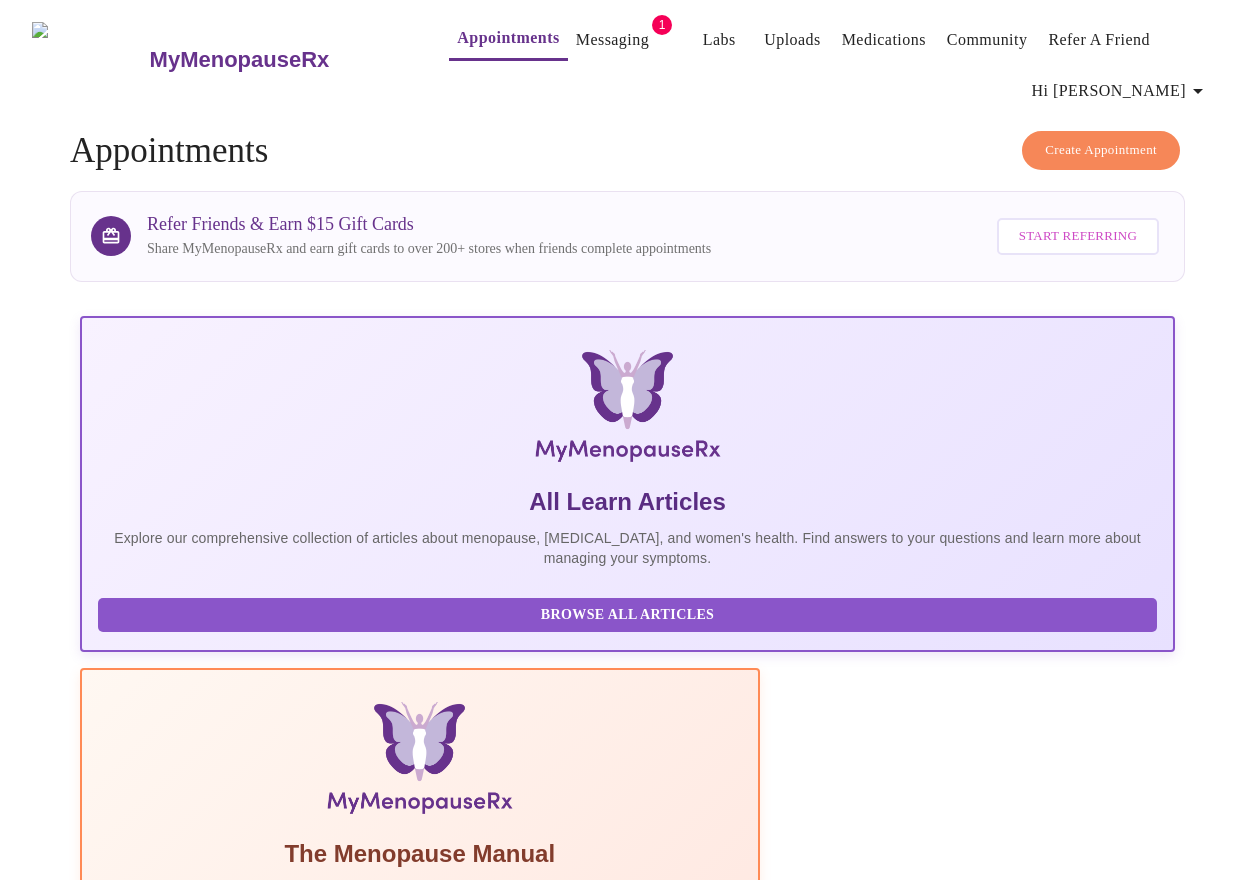 click on "Create Appointment" at bounding box center (1101, 150) 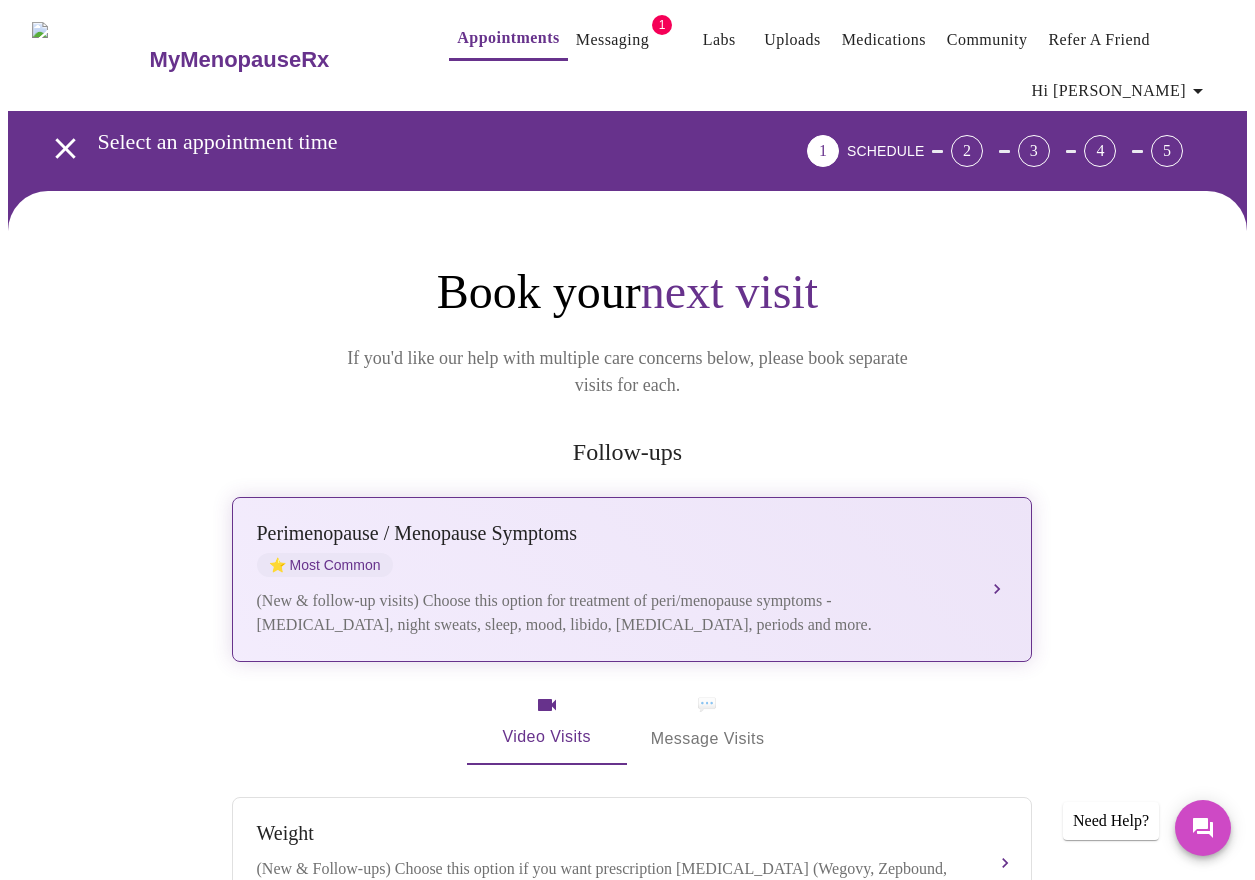 click on "[MEDICAL_DATA] / Menopause Symptoms  ⭐  Most Common (New & follow-up visits) Choose this option for treatment of peri/menopause symptoms - [MEDICAL_DATA], night sweats, sleep, mood, libido, [MEDICAL_DATA], periods and more." at bounding box center (632, 579) 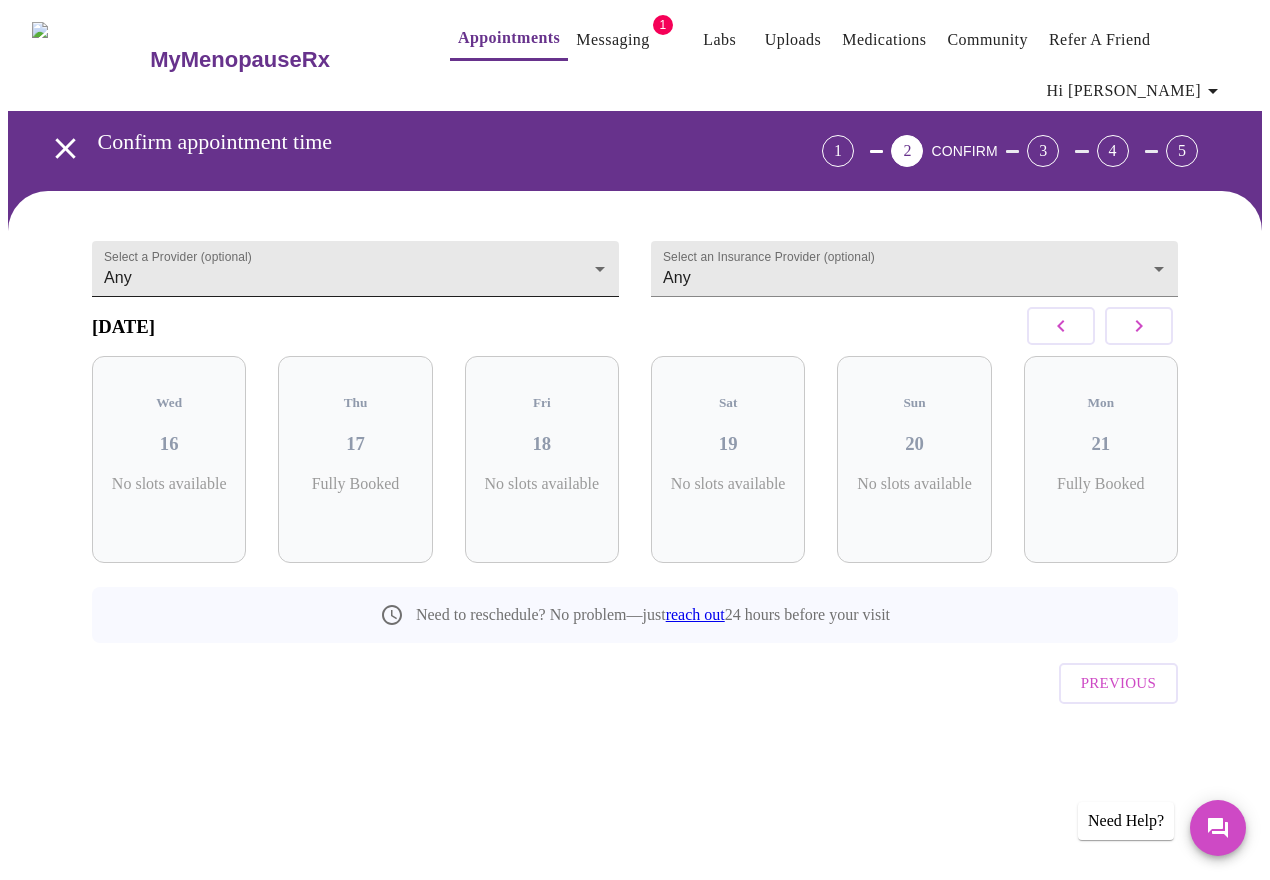 click on "MyMenopauseRx Appointments Messaging 1 Labs Uploads Medications Community Refer a Friend Hi [PERSON_NAME] appointment time 1 2 CONFIRM 3 4 5 Select a Provider (optional) Any Any Select an Insurance Provider (optional) Any Any [DATE] Wed 16 No slots available Thu 17 Fully Booked Fri 18 No slots available Sat 19 No slots available Sun 20 No slots available Mon 21 Fully Booked Need to reschedule? No problem—just  reach out  24 hours before your visit Previous Need Help? Settings Billing Invoices Log out" at bounding box center (635, 406) 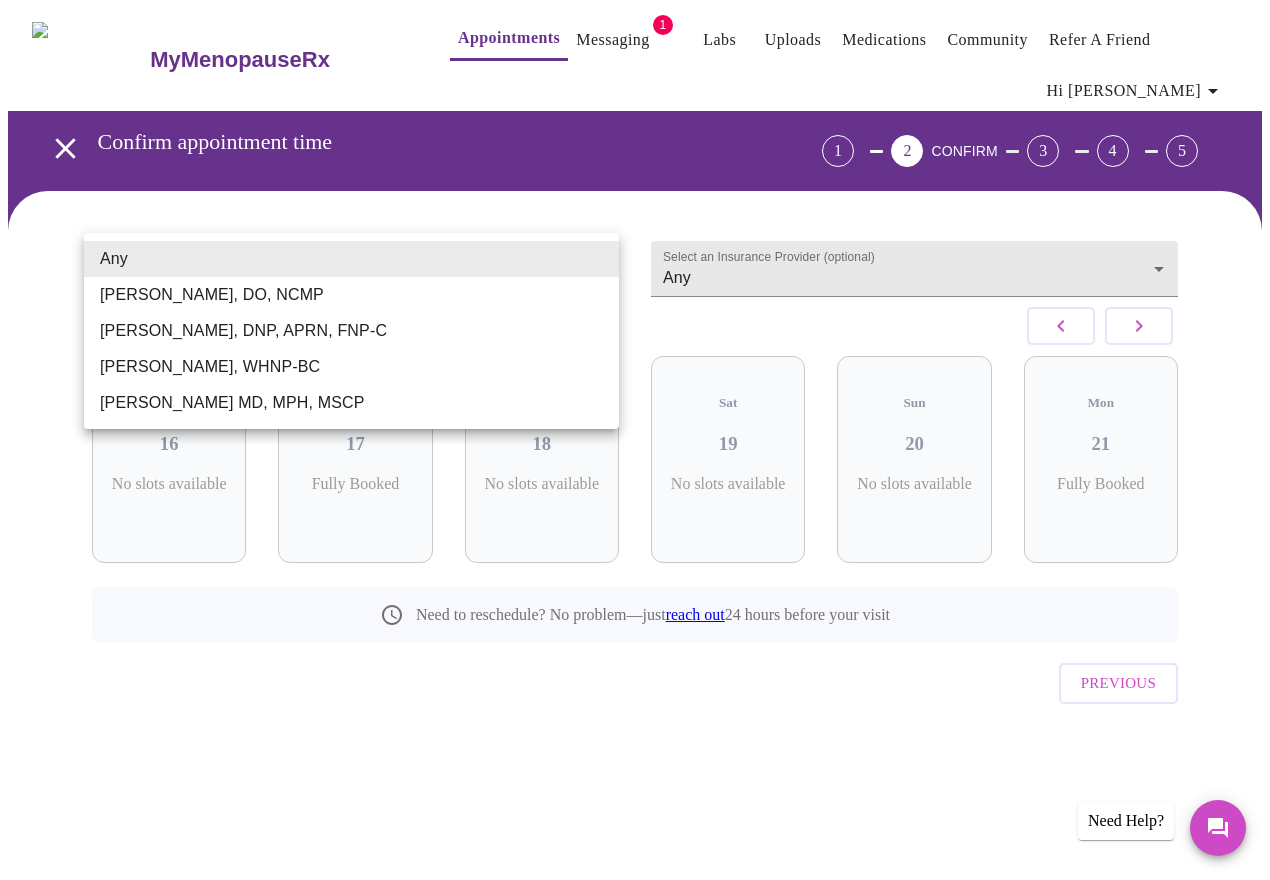 click at bounding box center [635, 440] 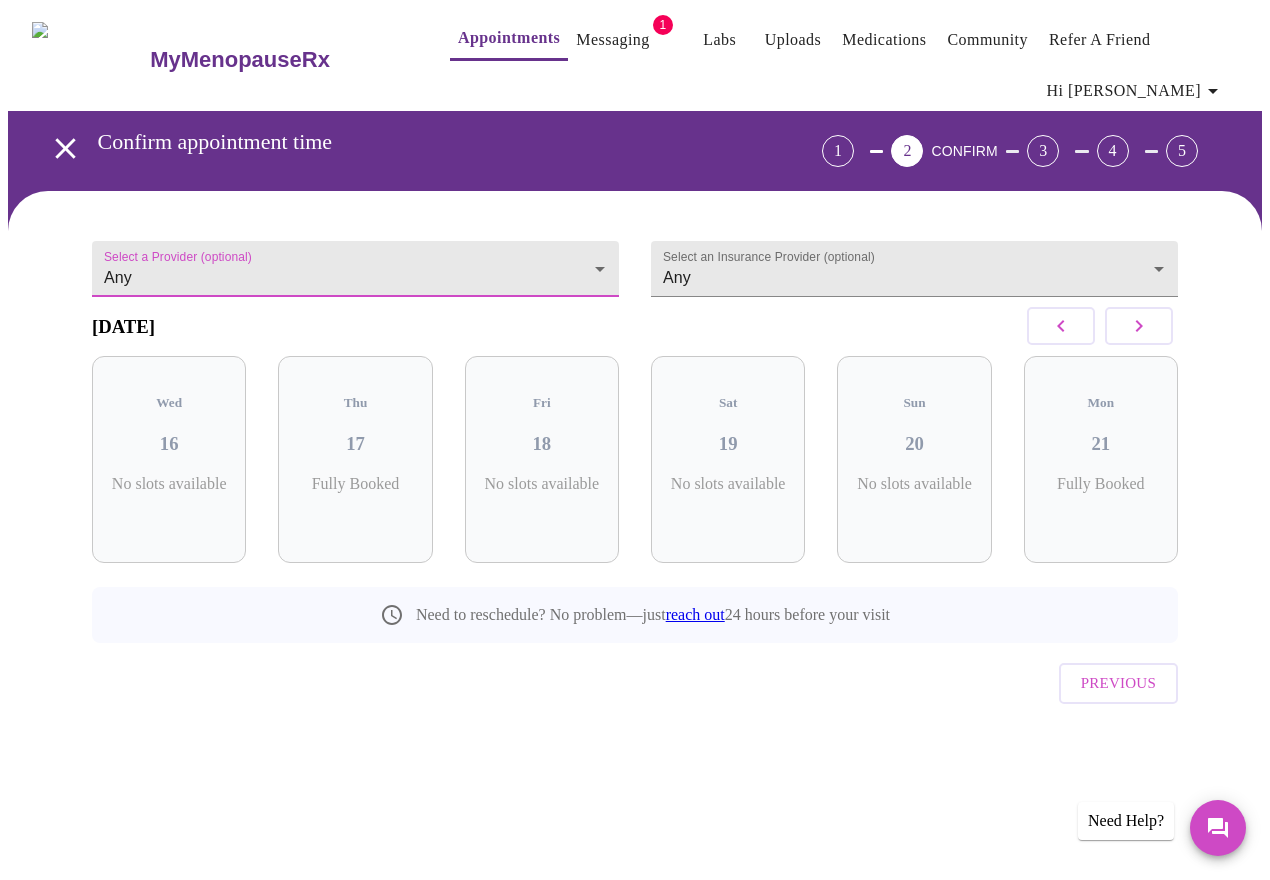 click at bounding box center [1139, 326] 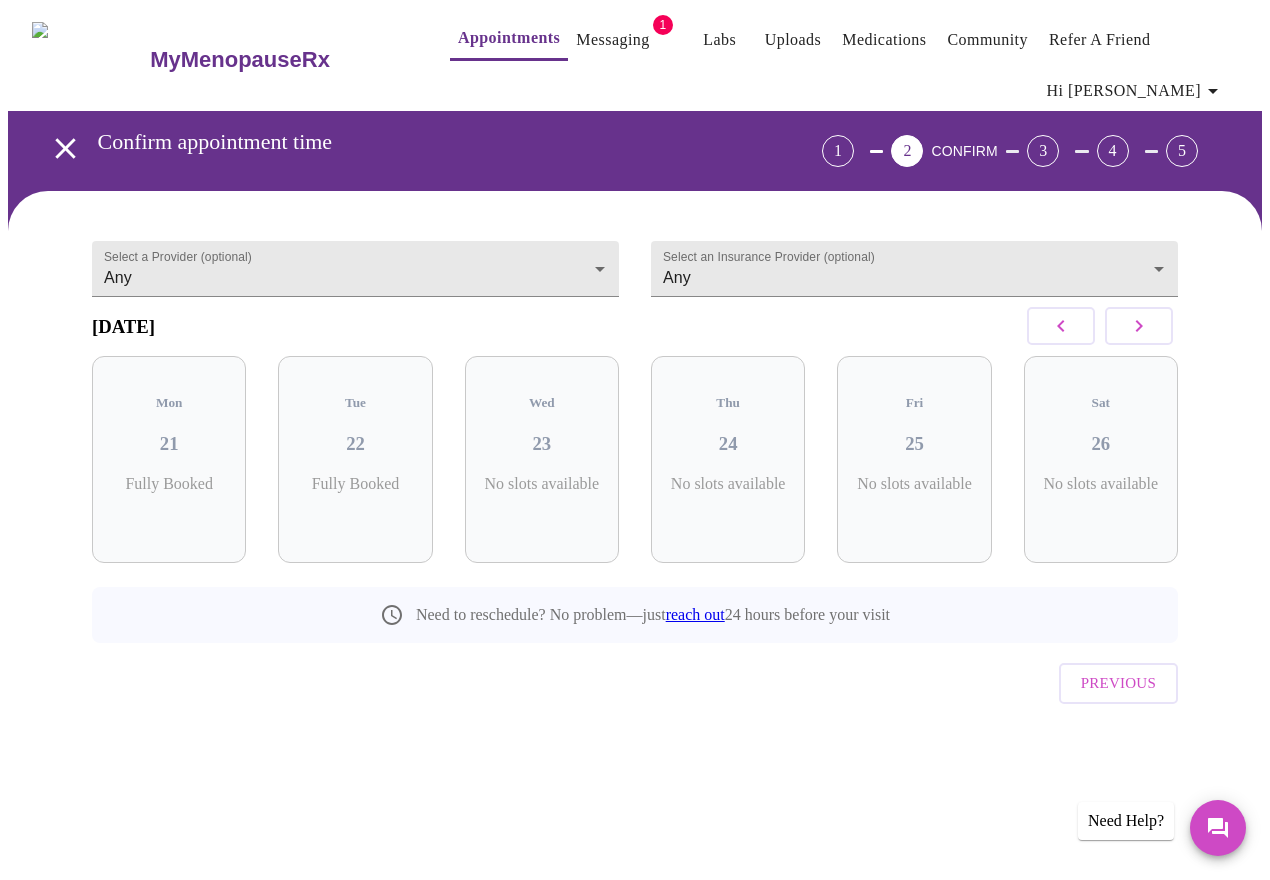 click at bounding box center [1139, 326] 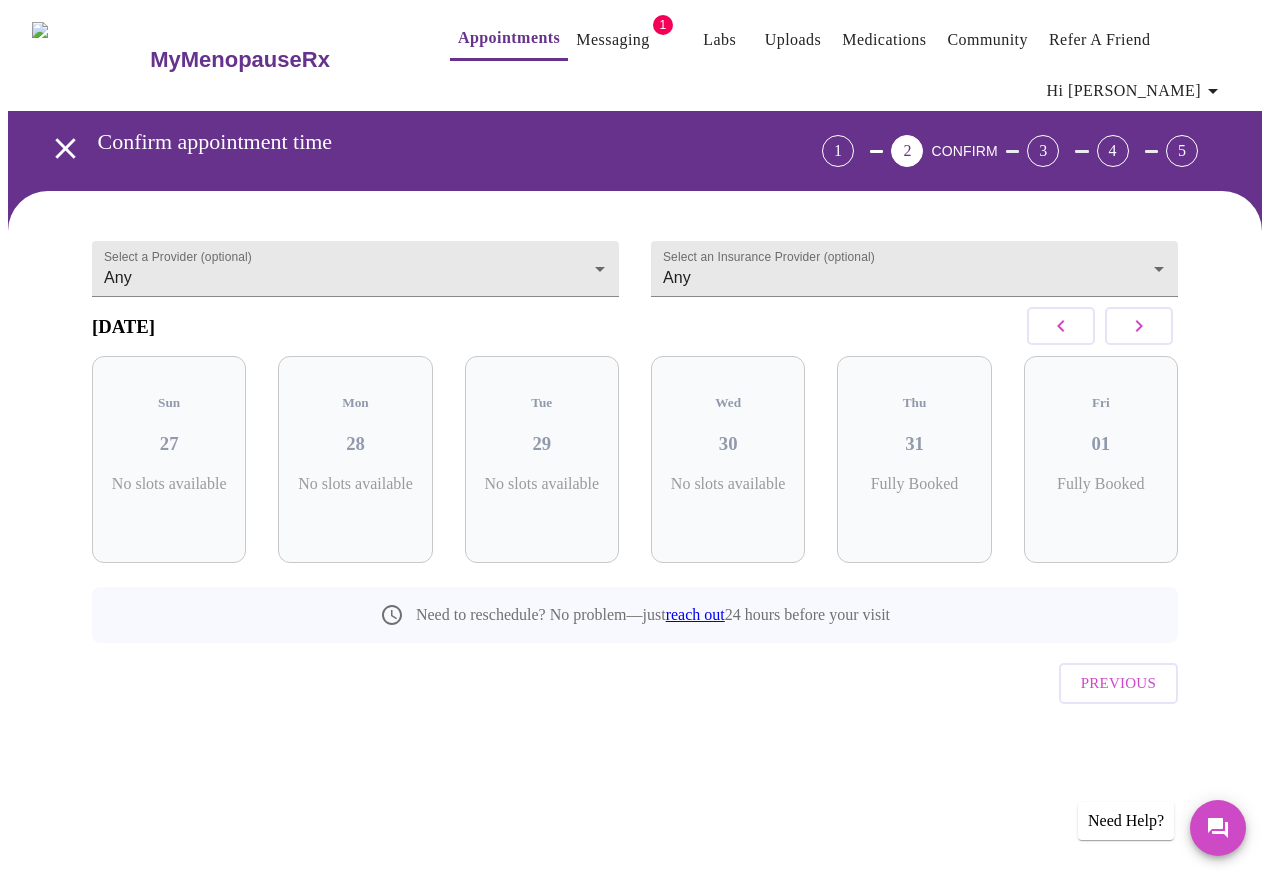 click at bounding box center [1139, 326] 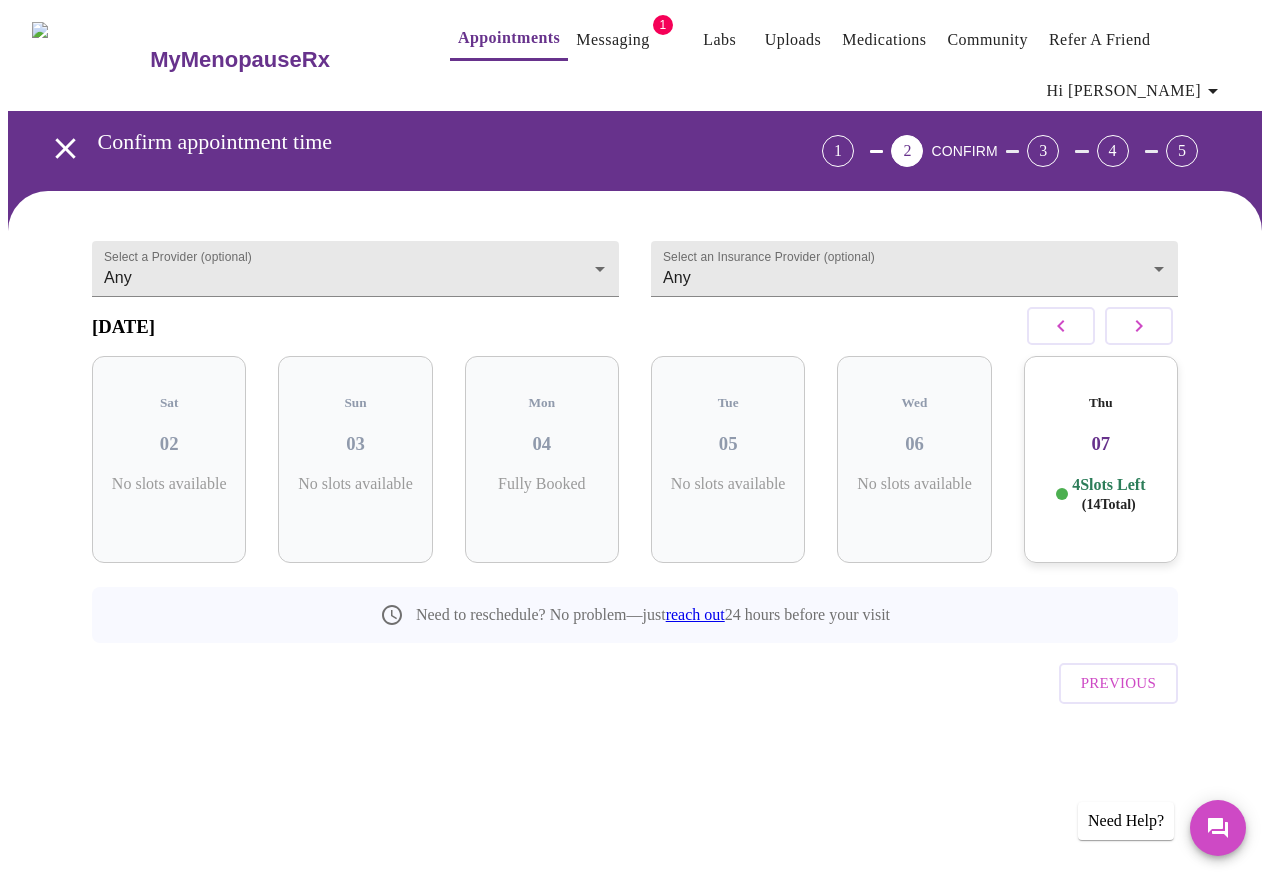 click on "07" at bounding box center [1101, 444] 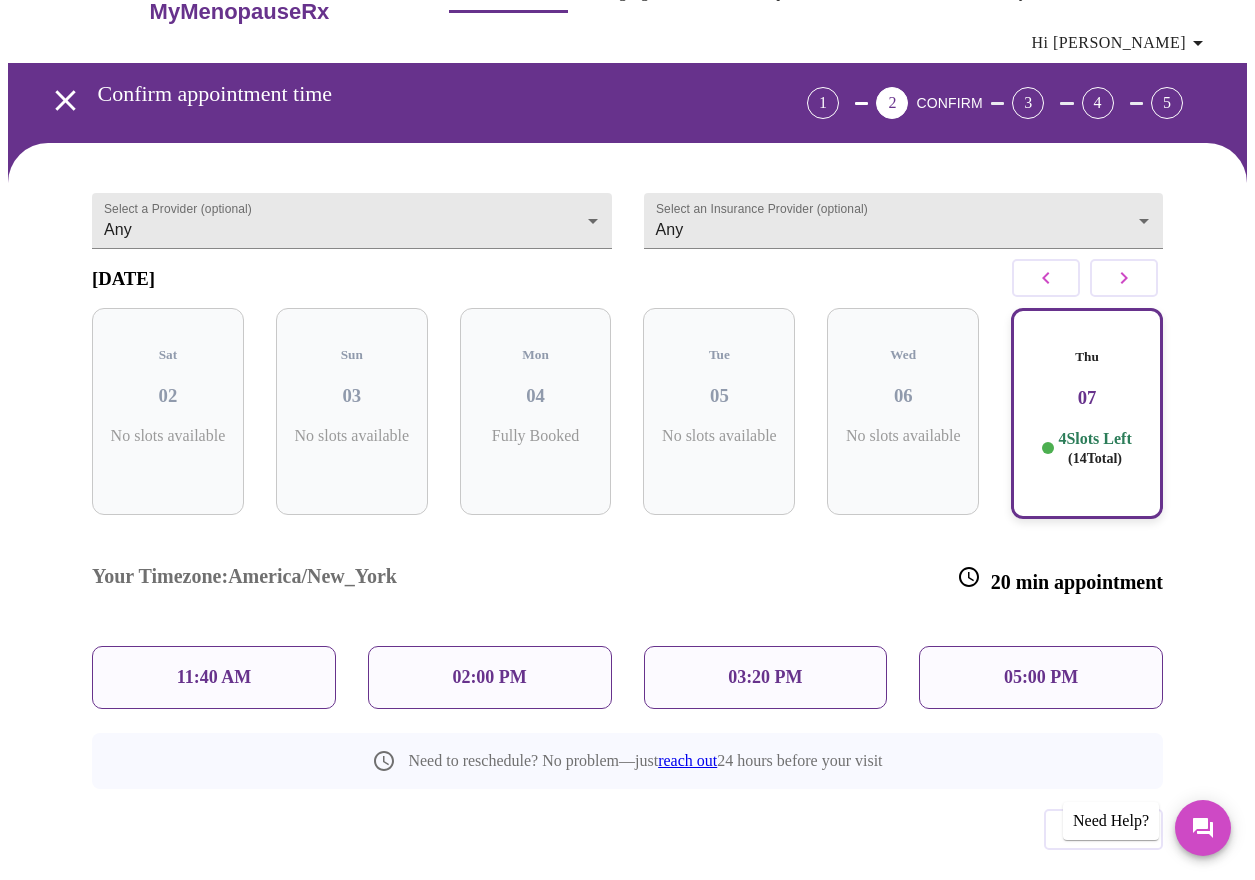 scroll, scrollTop: 62, scrollLeft: 0, axis: vertical 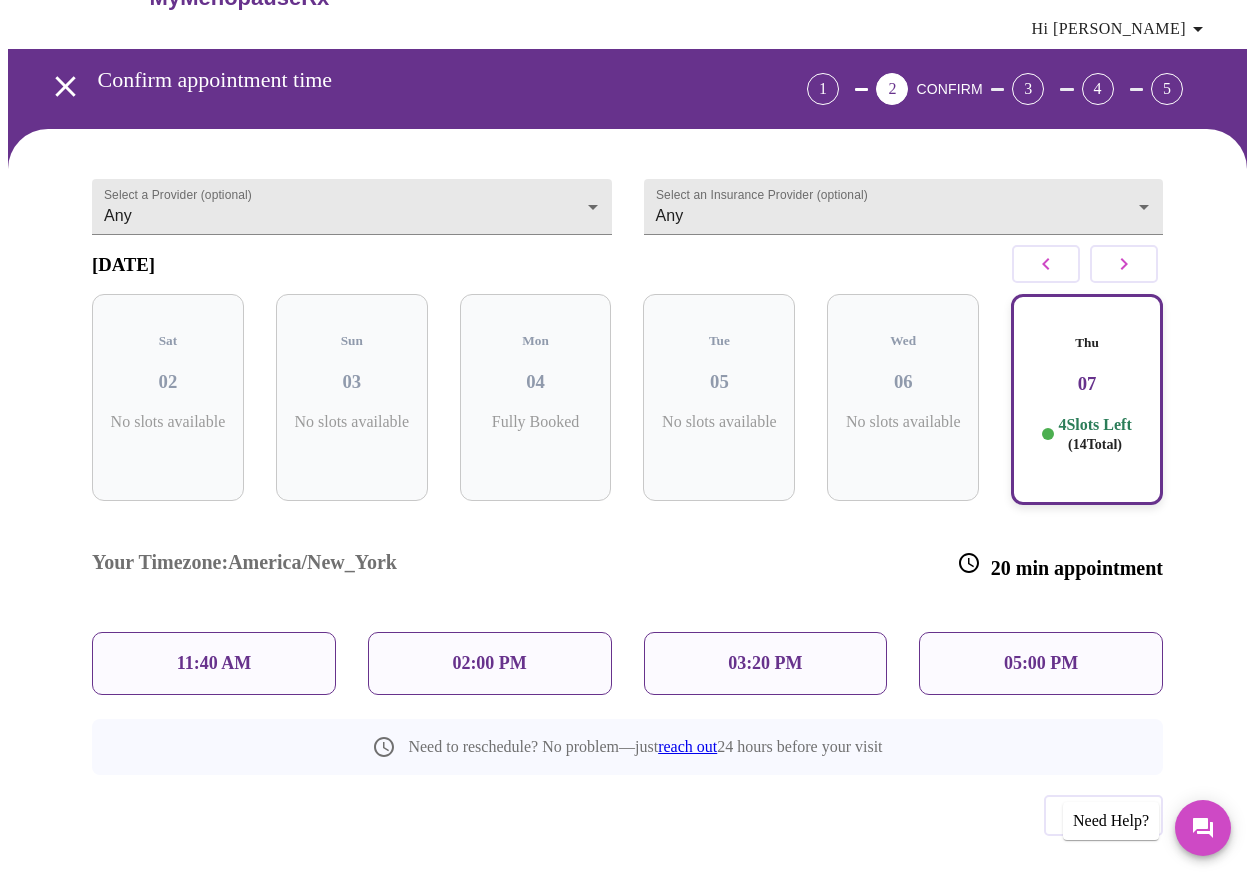 click on "05:00 PM" at bounding box center (1041, 663) 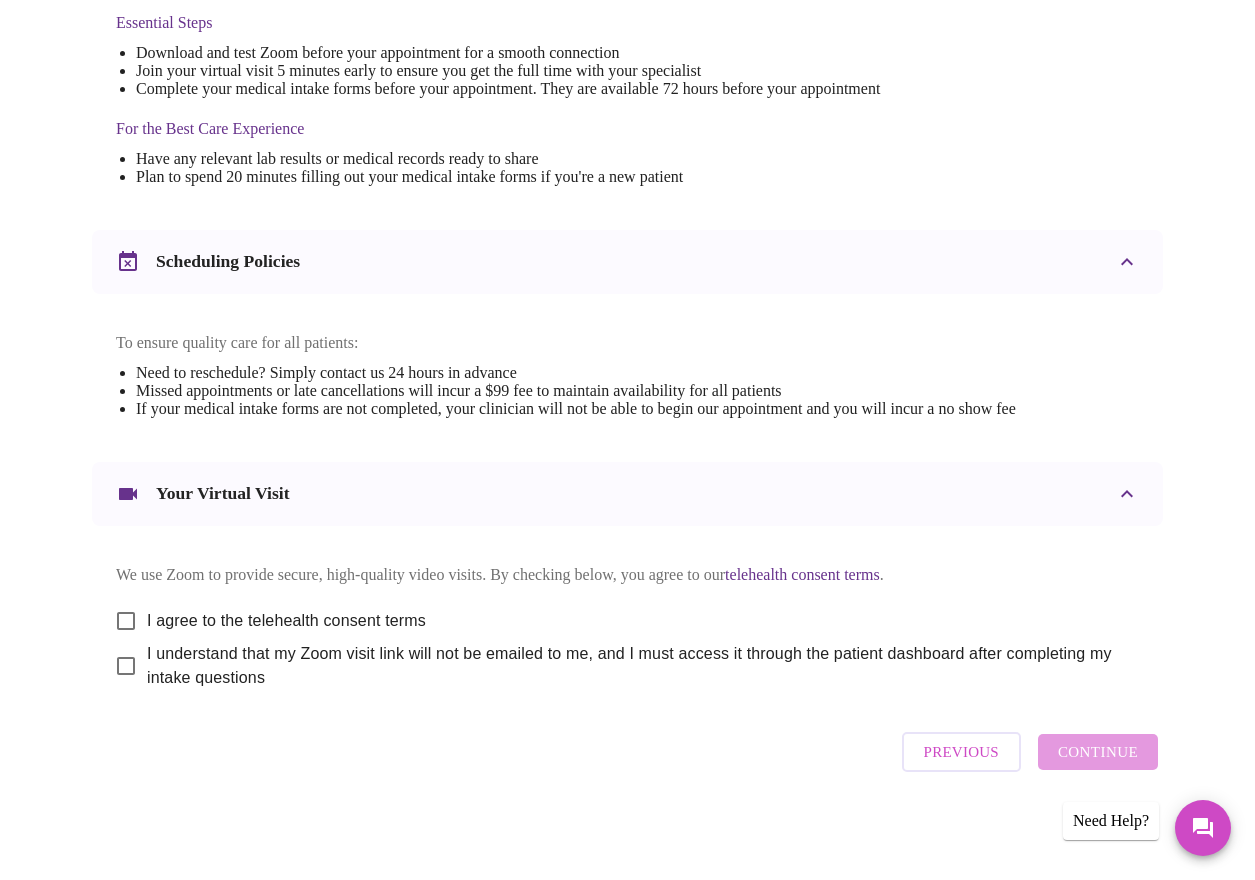 scroll, scrollTop: 580, scrollLeft: 0, axis: vertical 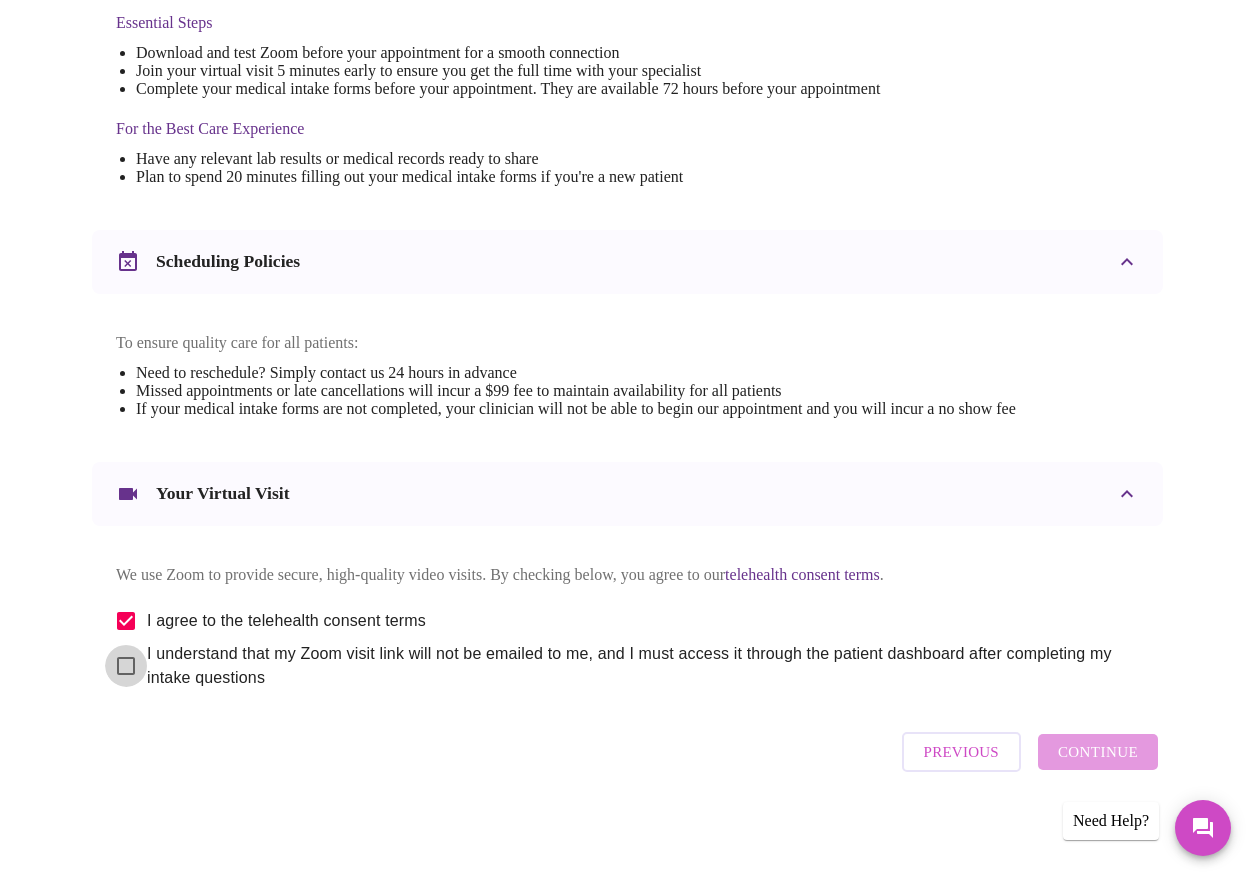 click on "I understand that my Zoom visit link will not be emailed to me, and I must access it through the patient dashboard after completing my intake questions" at bounding box center [126, 666] 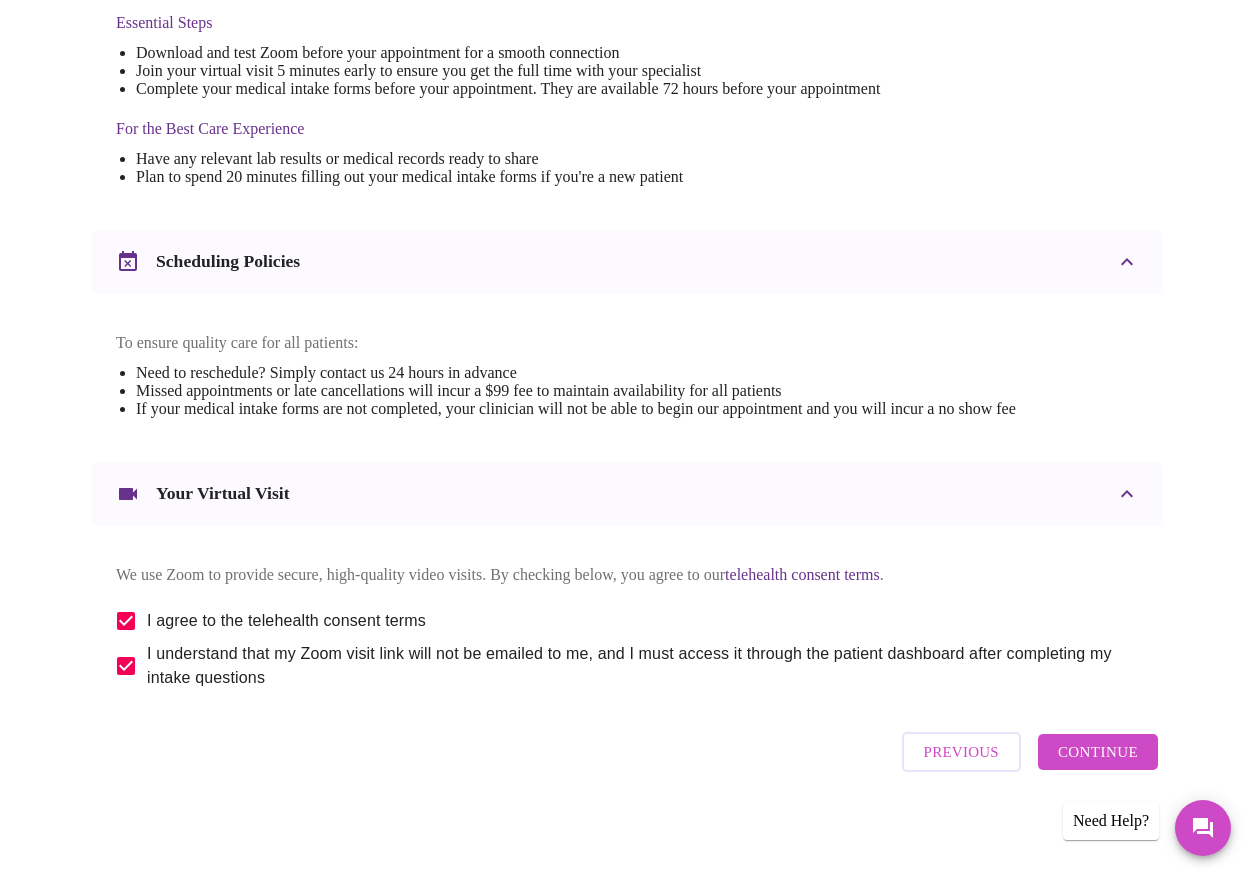 click on "Continue" at bounding box center (1098, 752) 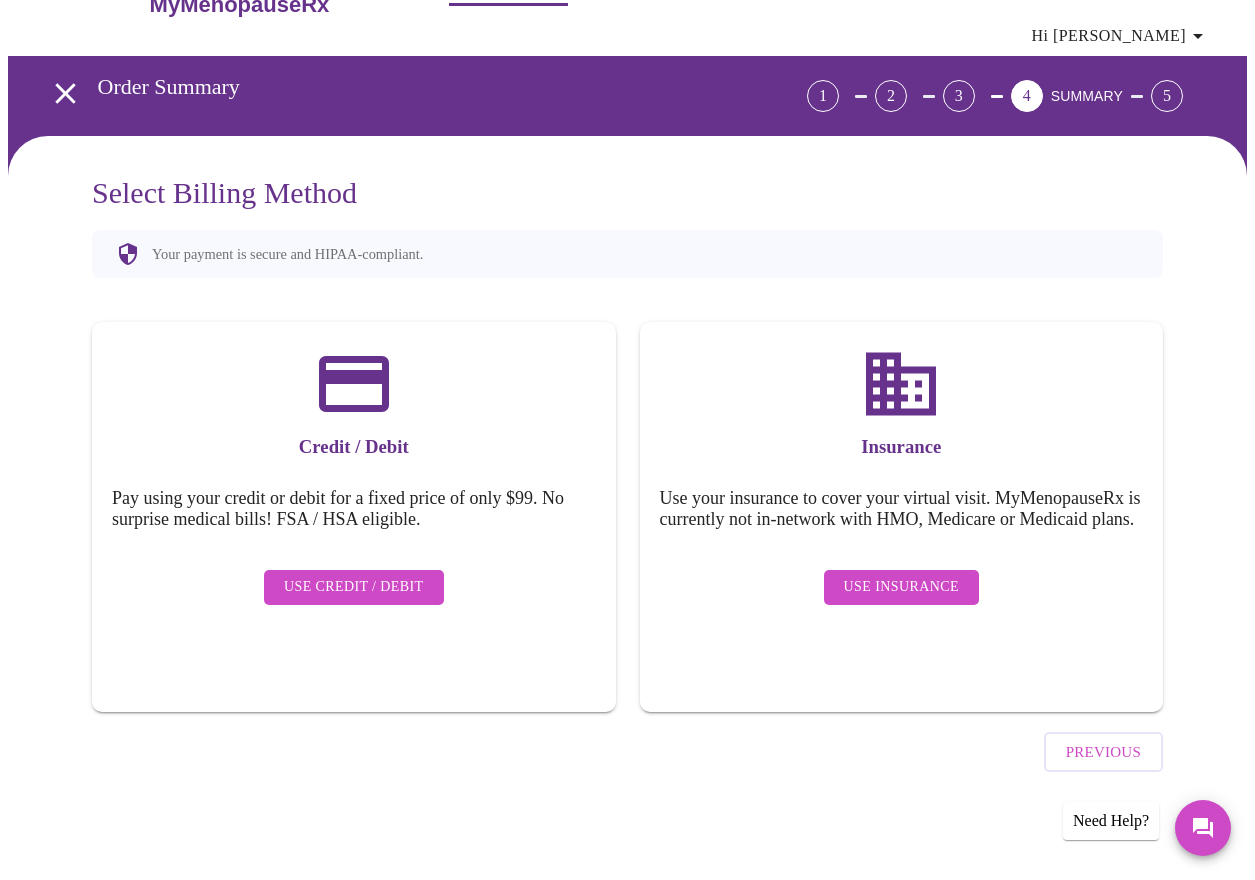 scroll, scrollTop: 0, scrollLeft: 0, axis: both 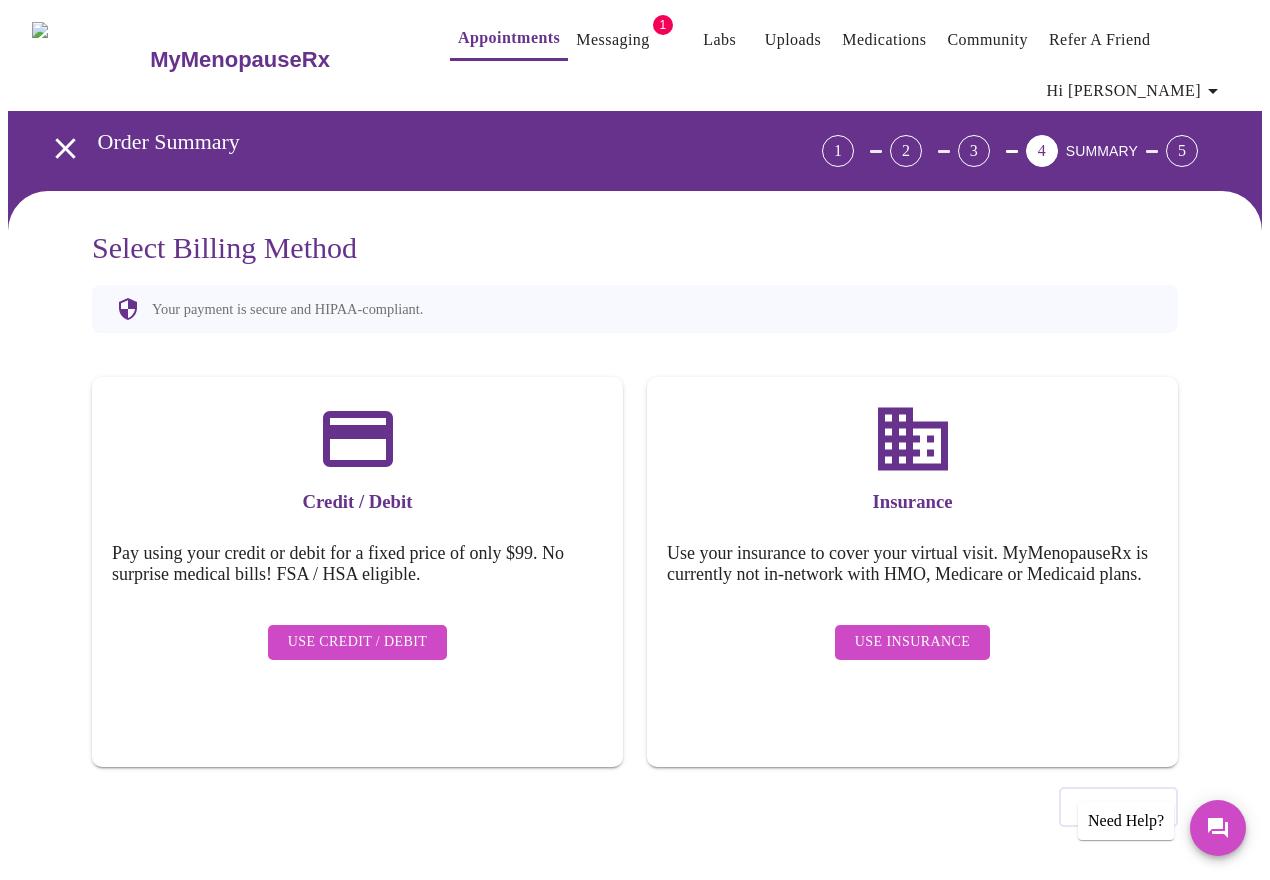 click on "Use Insurance" at bounding box center [912, 642] 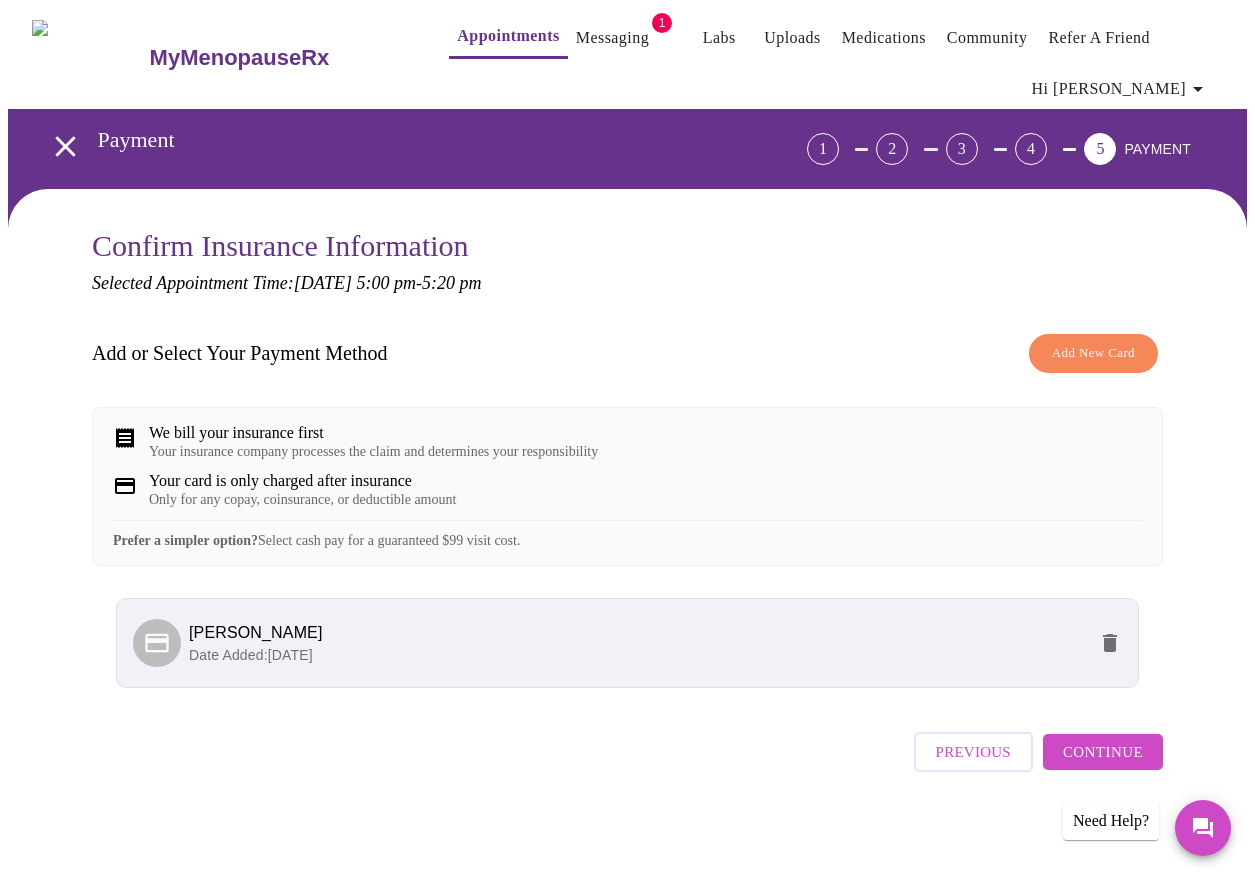 scroll, scrollTop: 19, scrollLeft: 0, axis: vertical 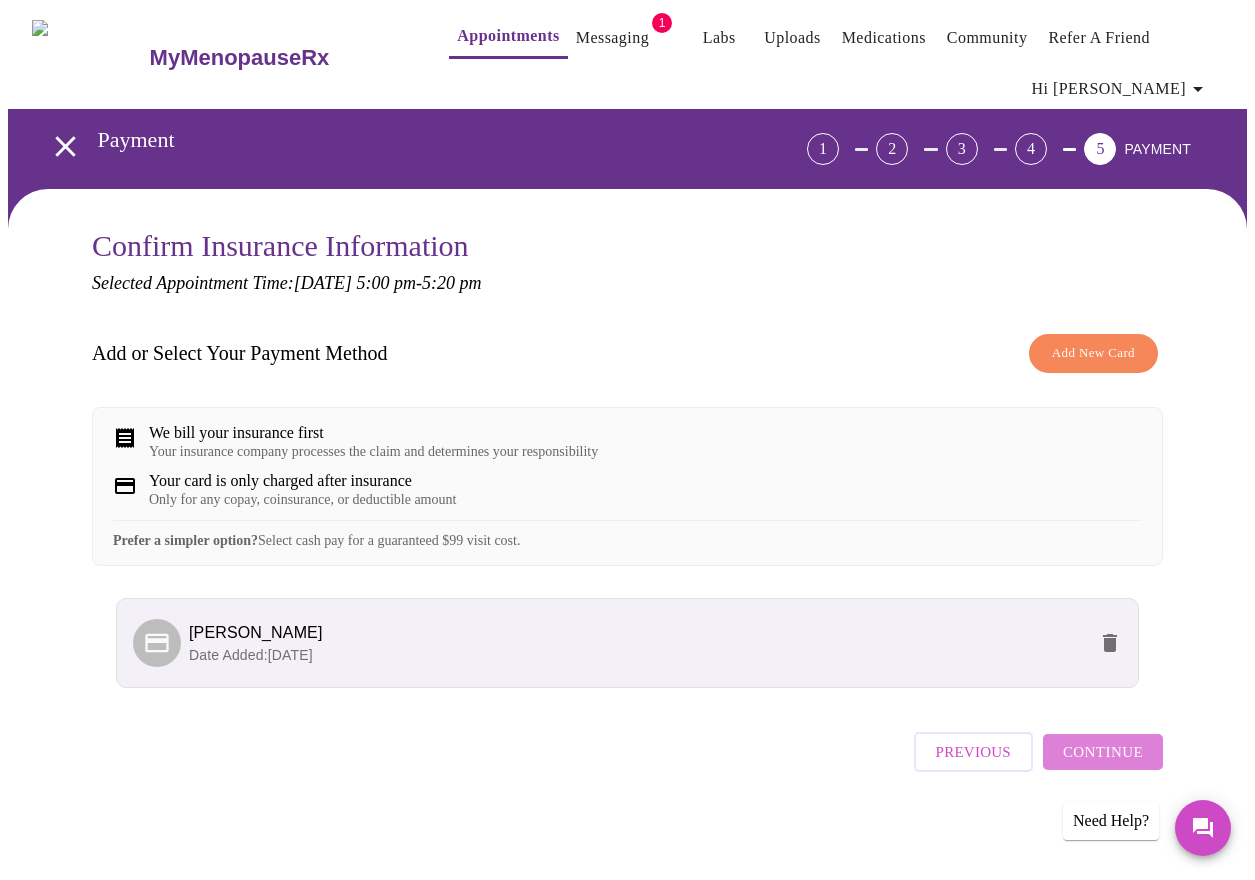 click on "Continue" at bounding box center (1103, 752) 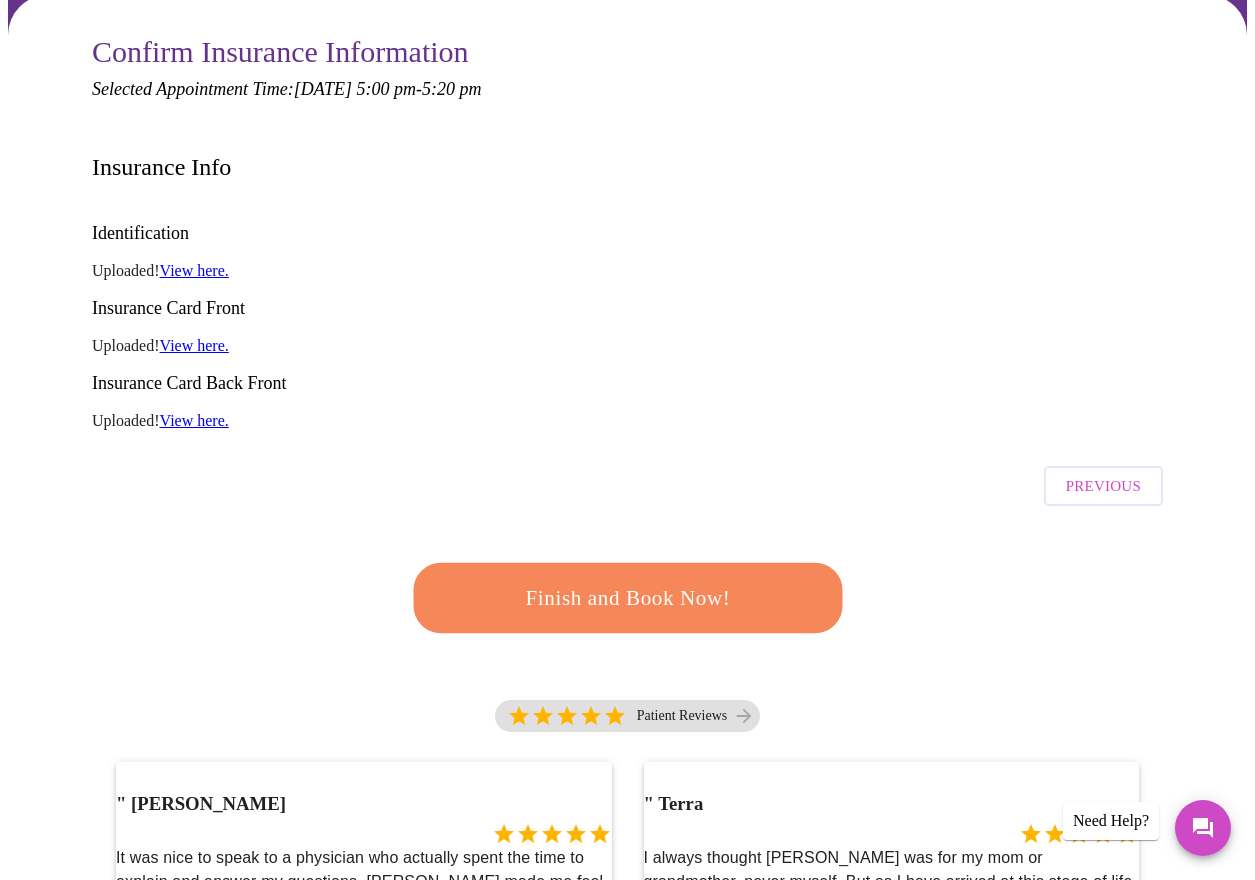 scroll, scrollTop: 219, scrollLeft: 0, axis: vertical 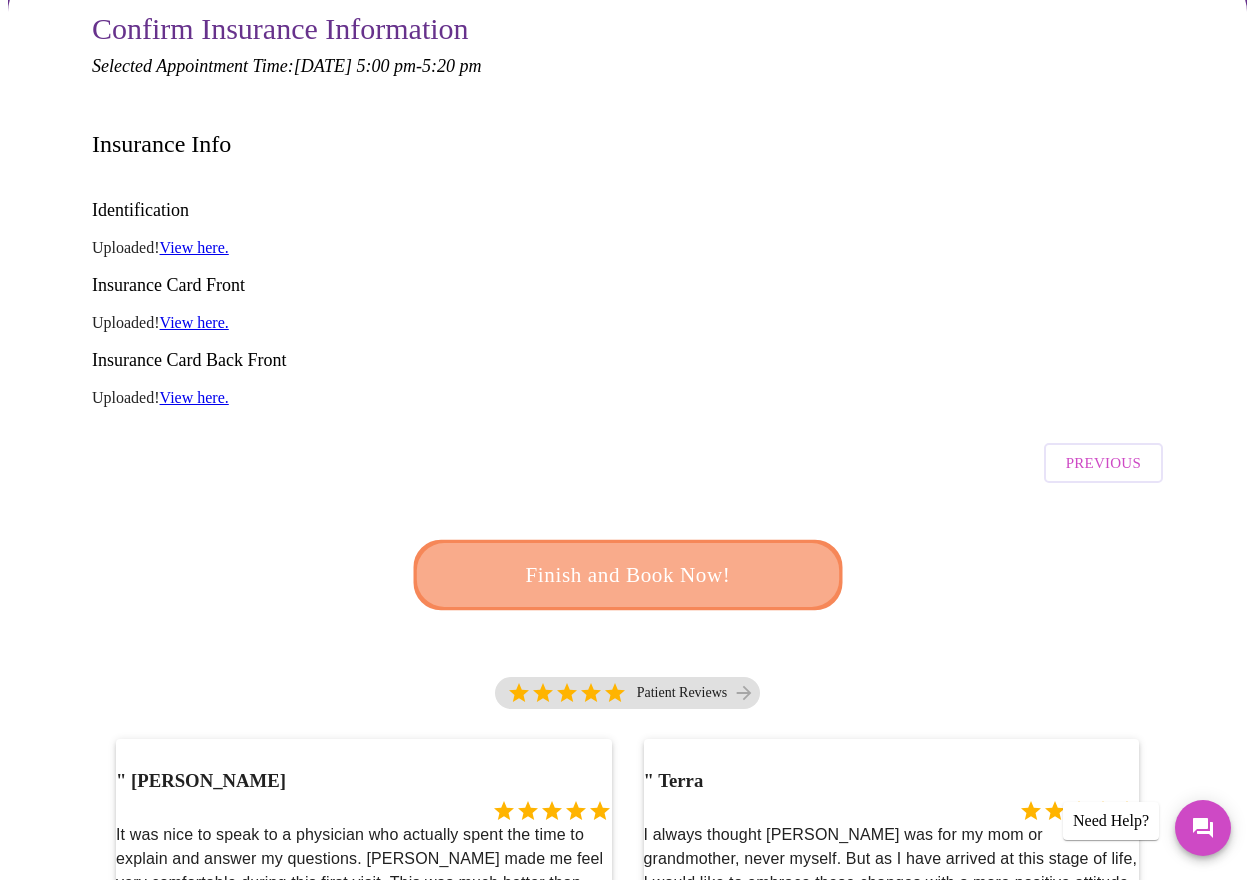 click on "Finish and Book Now!" at bounding box center [627, 575] 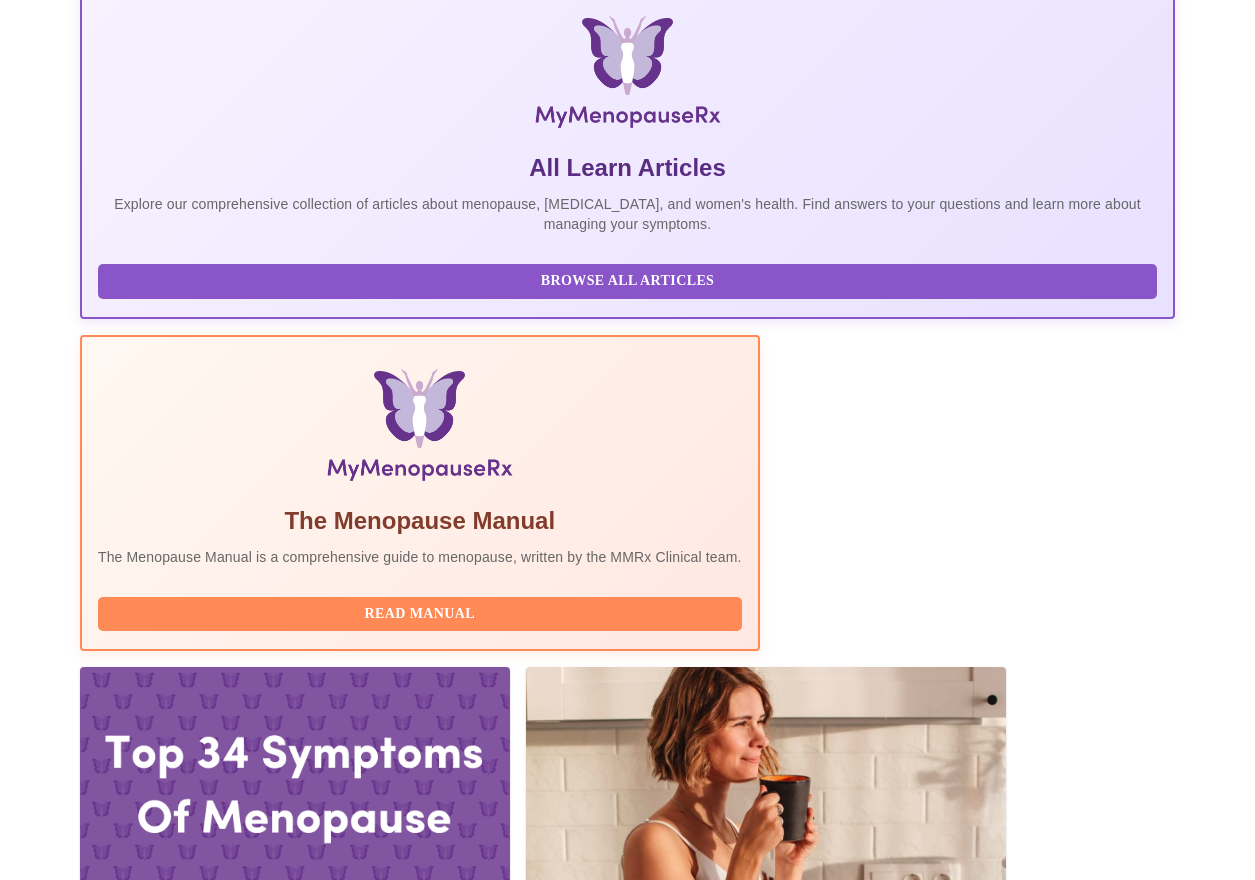 scroll, scrollTop: 0, scrollLeft: 0, axis: both 